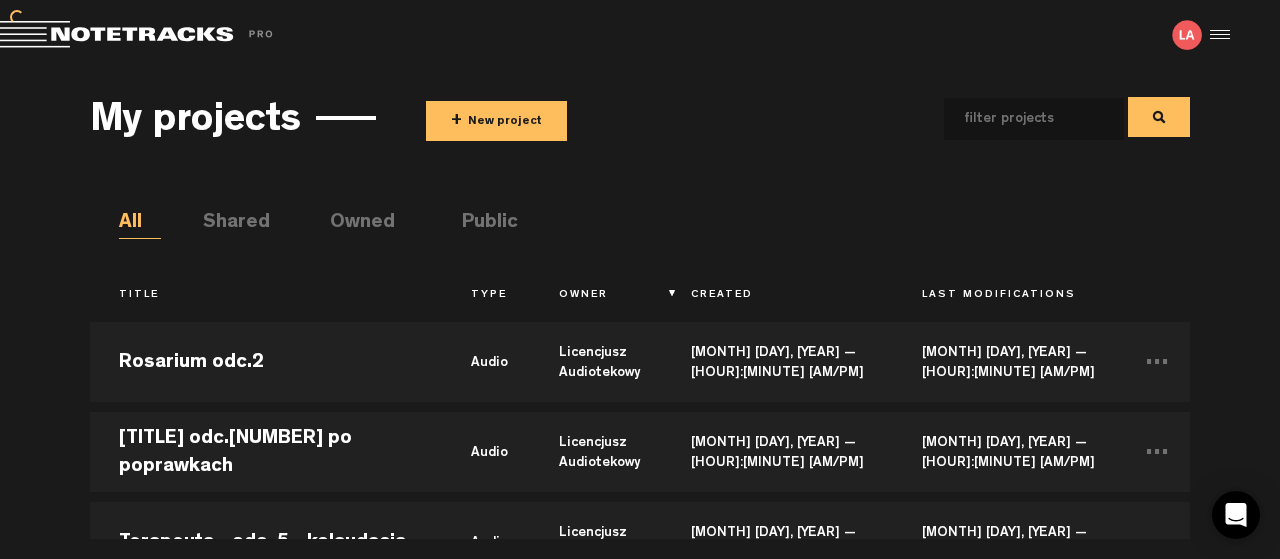 scroll, scrollTop: 0, scrollLeft: 0, axis: both 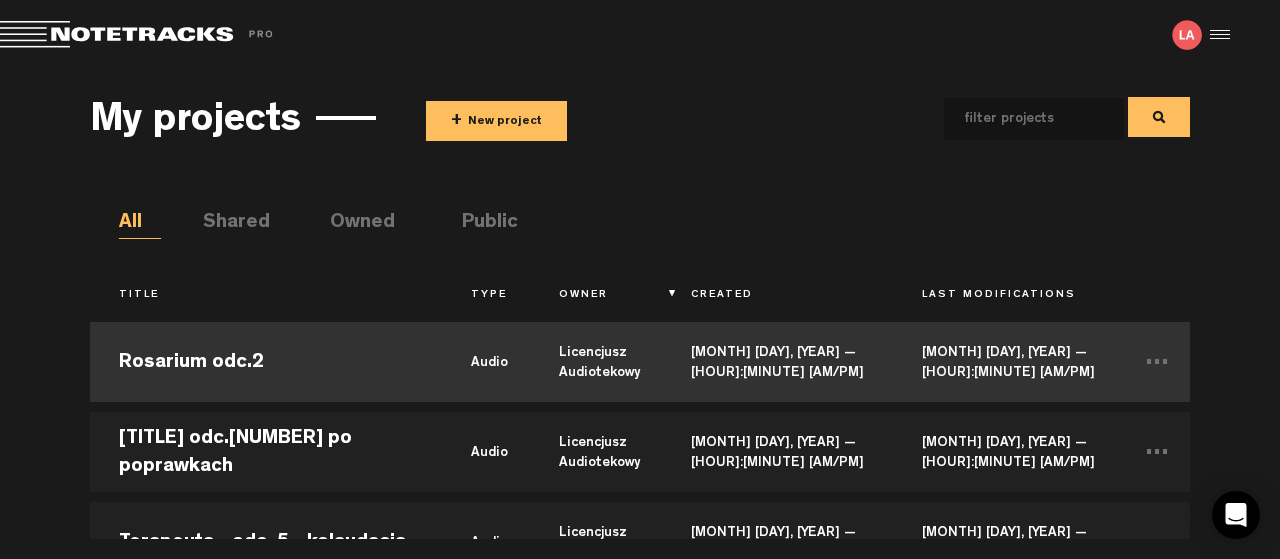 click on "Rosarium odc.2" at bounding box center [266, 362] 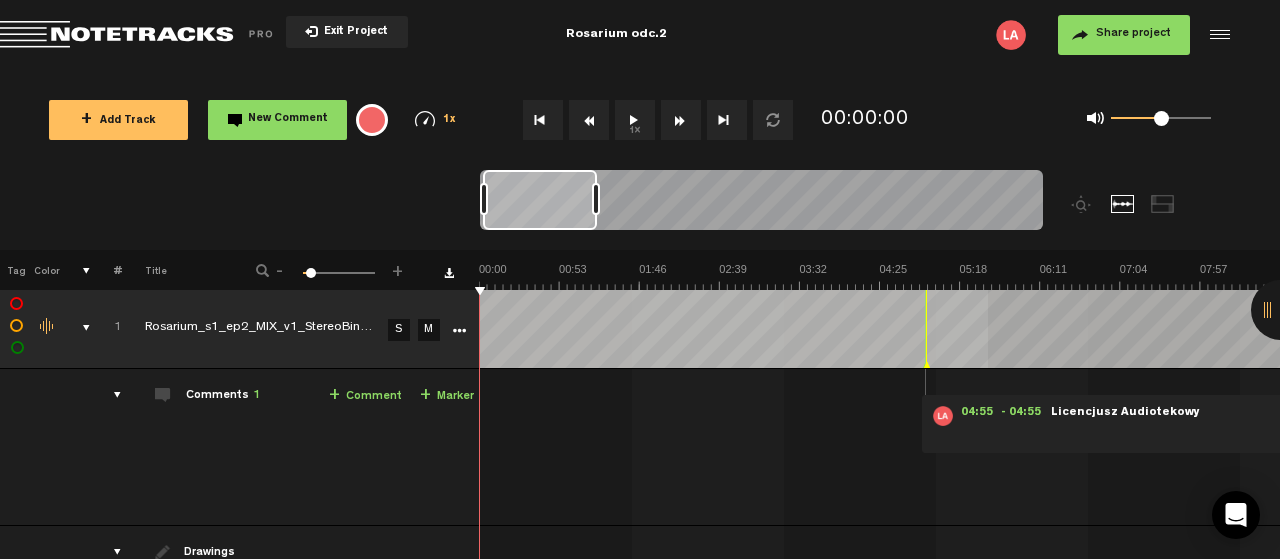 scroll, scrollTop: 0, scrollLeft: 0, axis: both 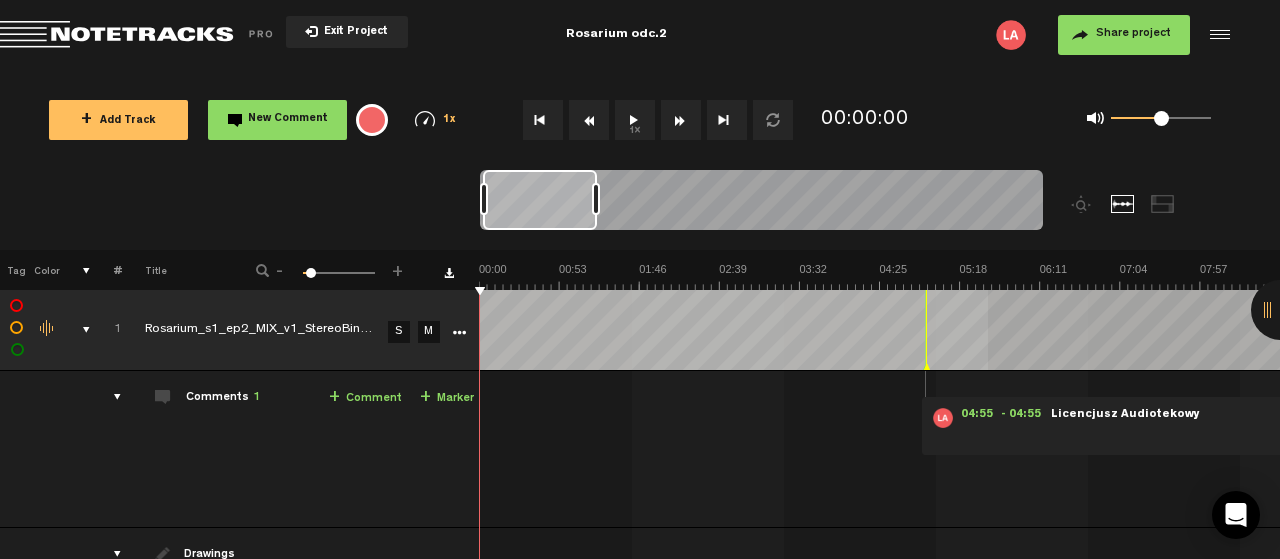click on "Licencjusz Audiotekowy" at bounding box center (1125, 415) 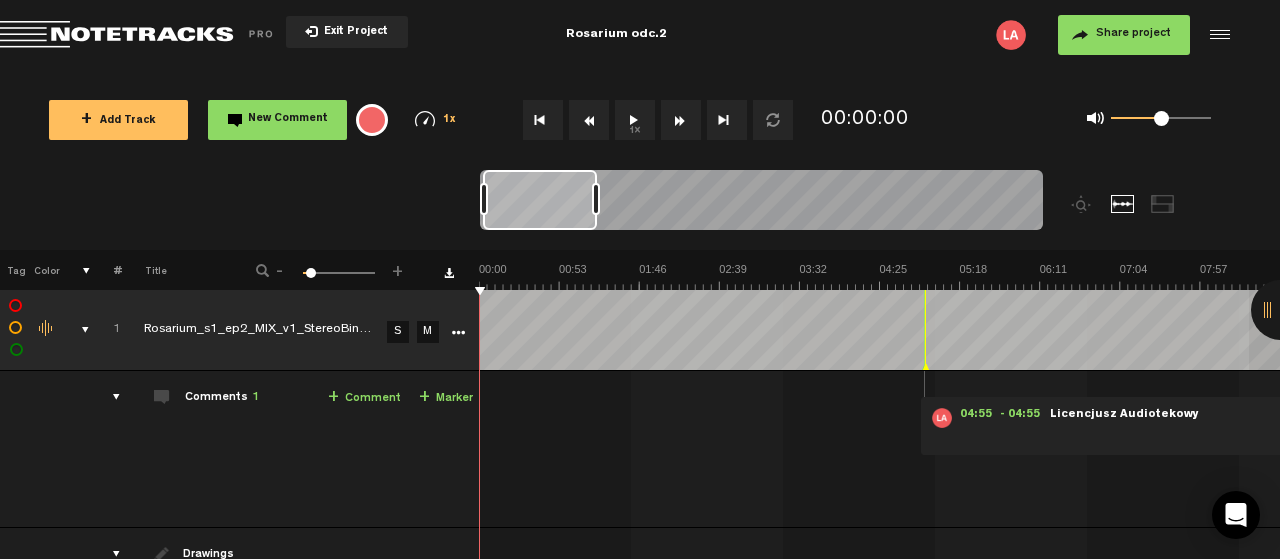 click at bounding box center [1281, 310] 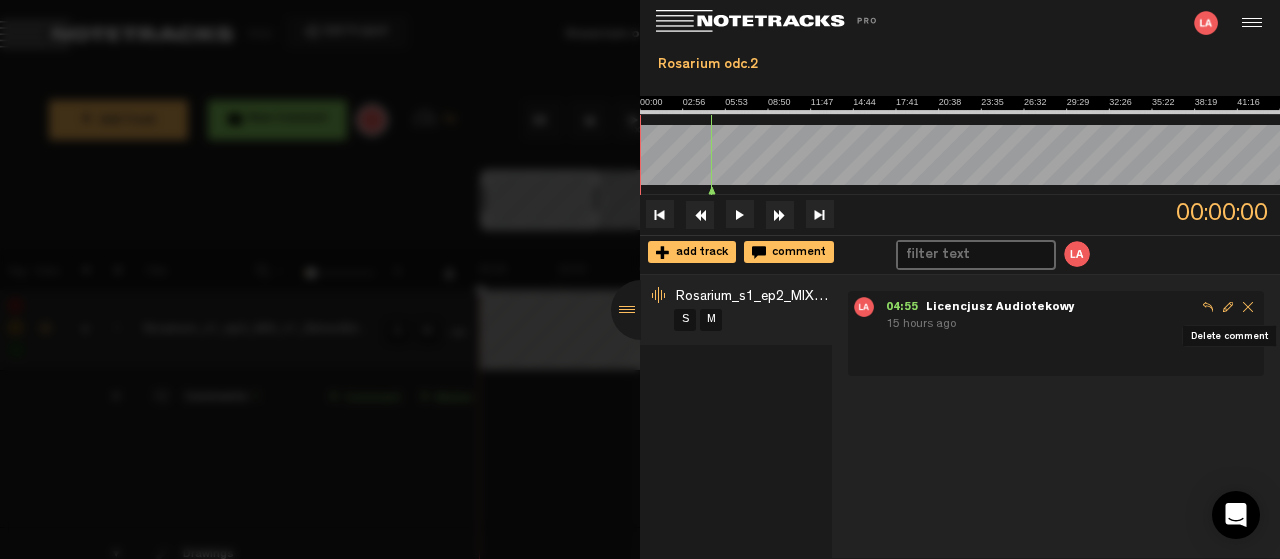 click at bounding box center [1248, 307] 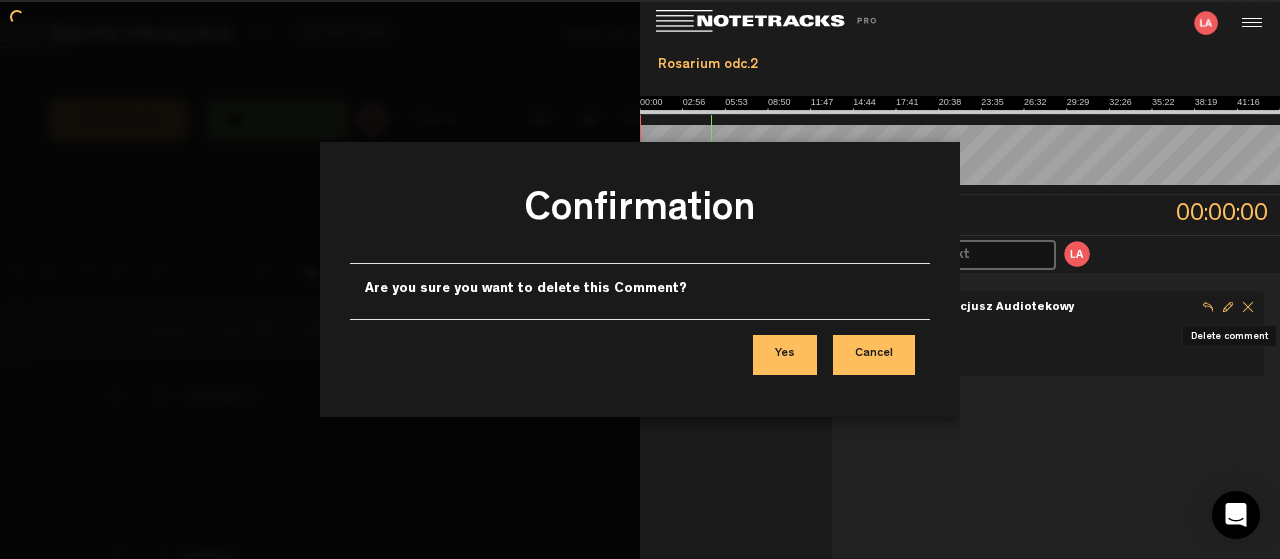 scroll, scrollTop: 0, scrollLeft: 1, axis: horizontal 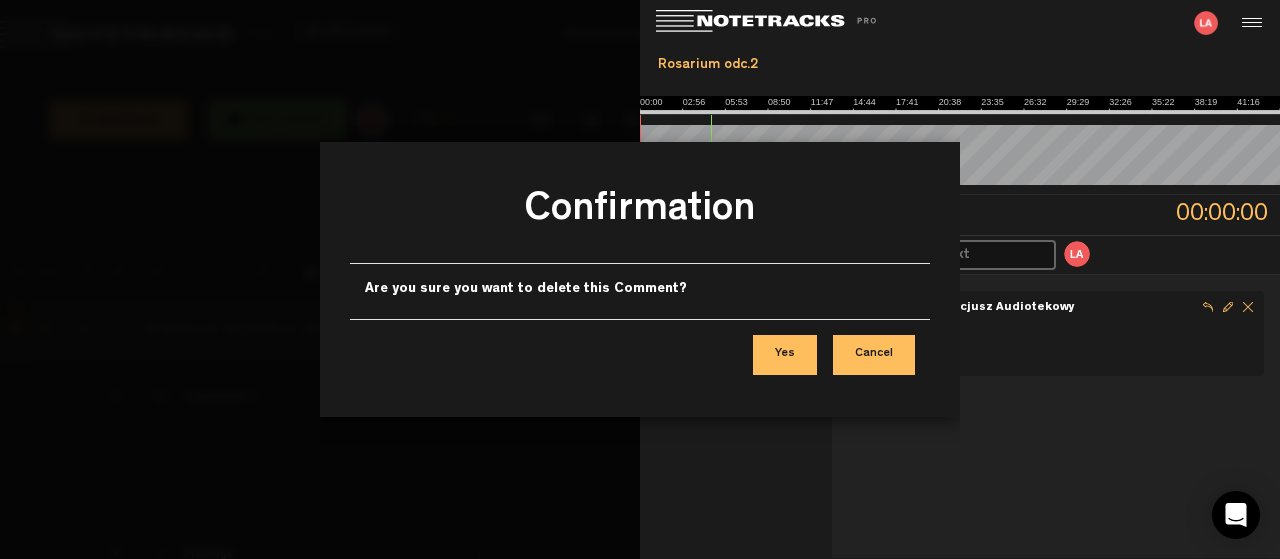 click on "Yes" at bounding box center [785, 355] 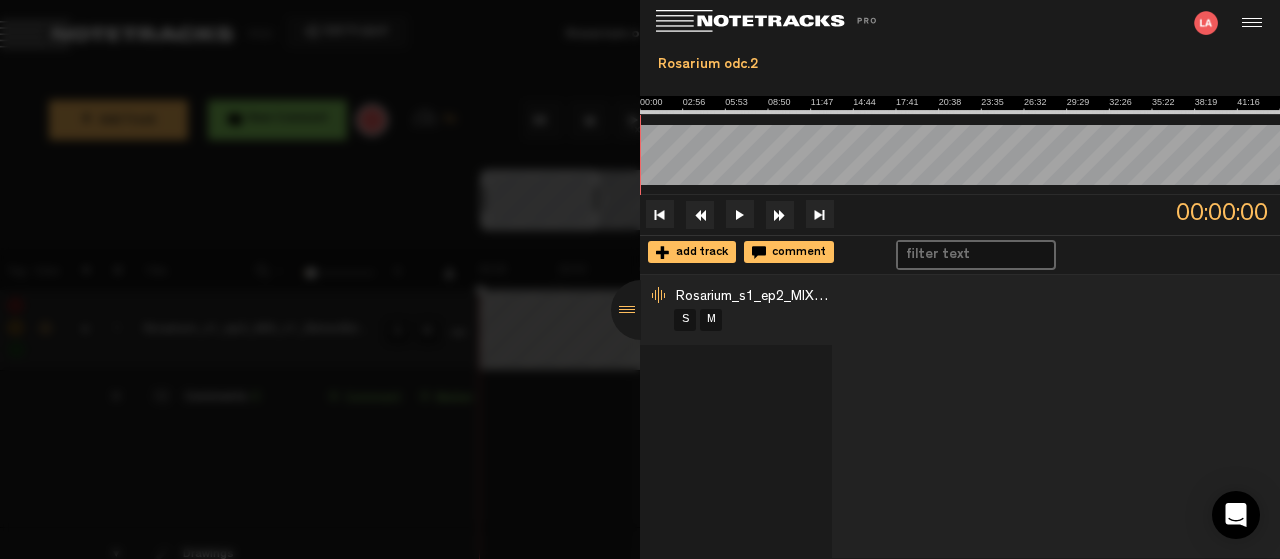 click at bounding box center [641, 310] 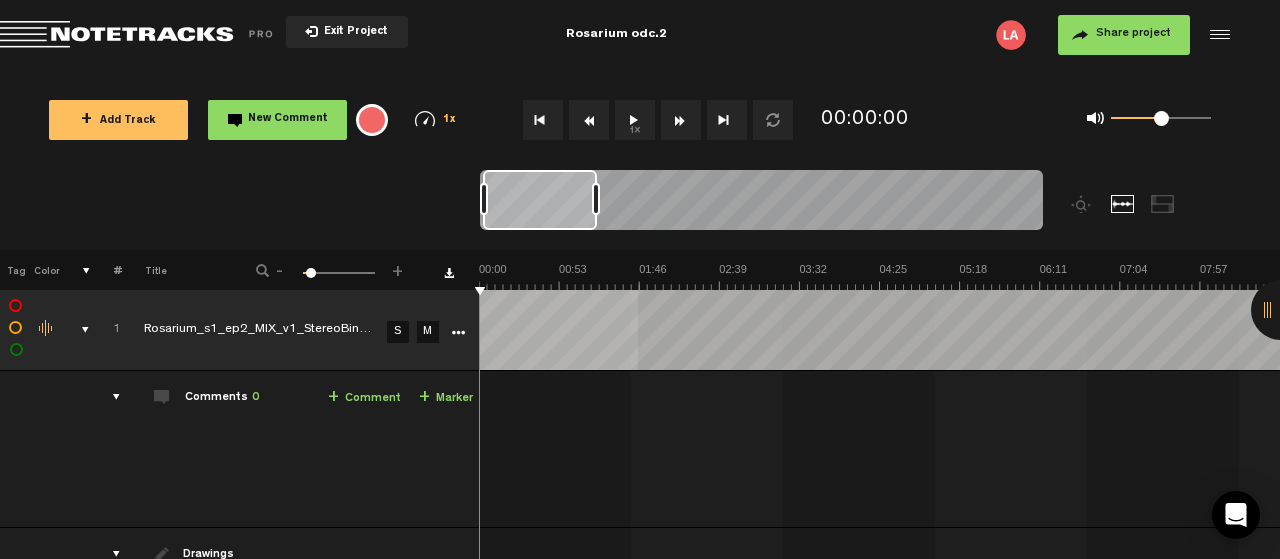 click on "1x" at bounding box center [635, 120] 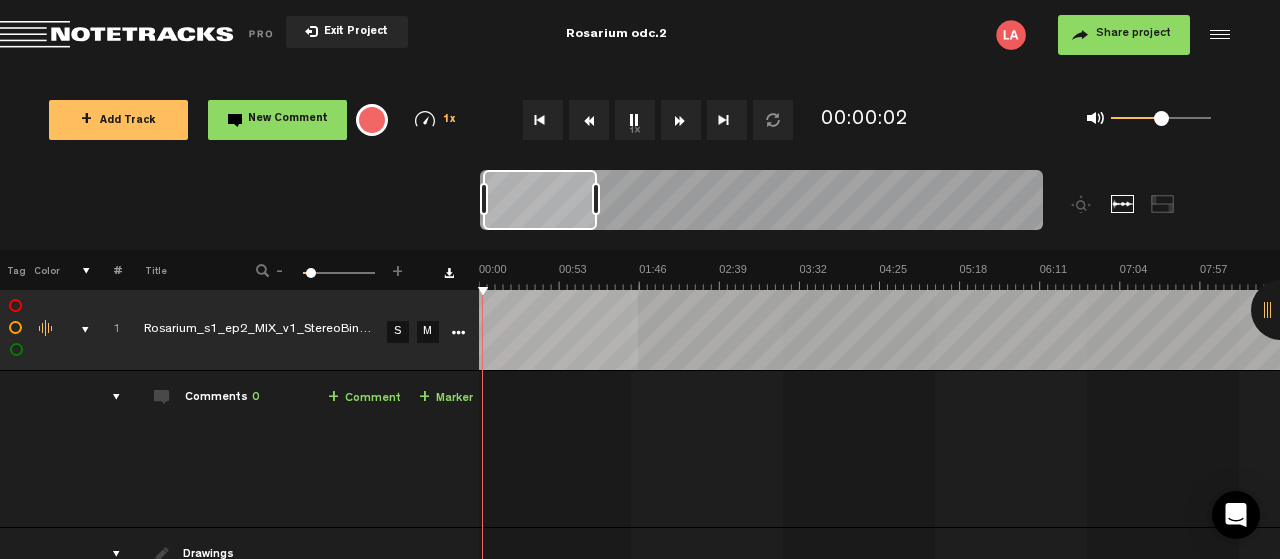 click on "1x" at bounding box center (635, 120) 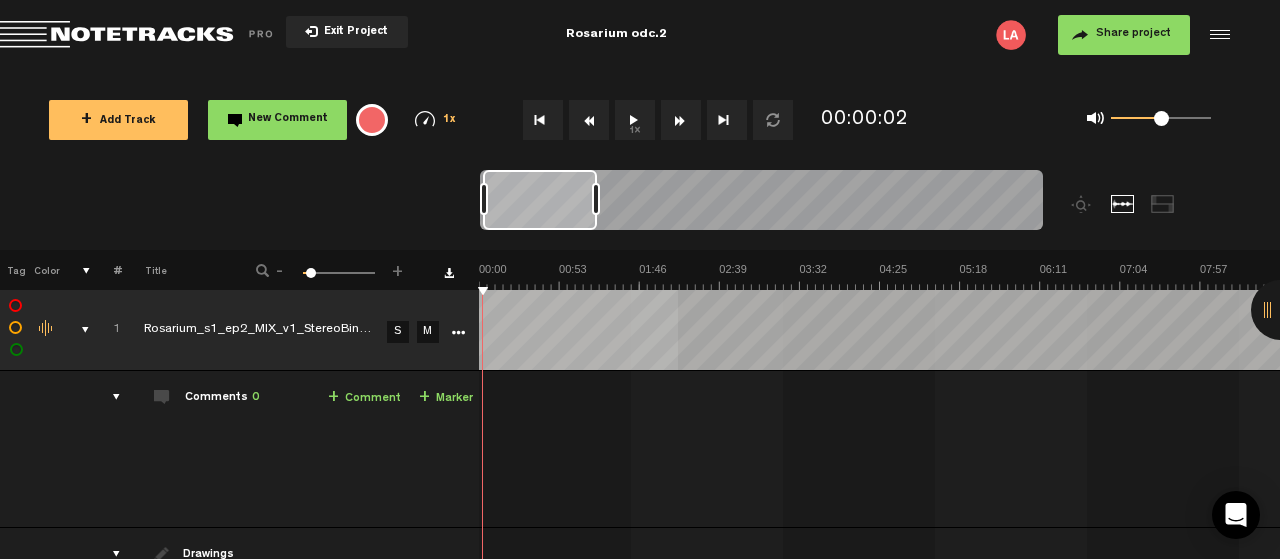 click at bounding box center (2481, 276) 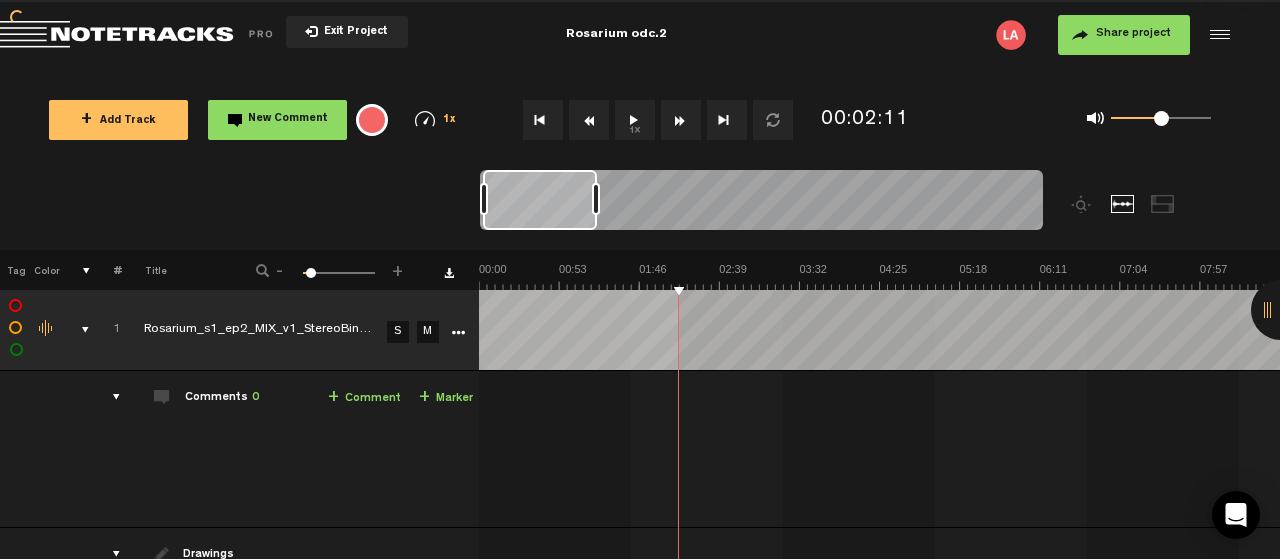 drag, startPoint x: 745, startPoint y: 284, endPoint x: 764, endPoint y: 286, distance: 19.104973 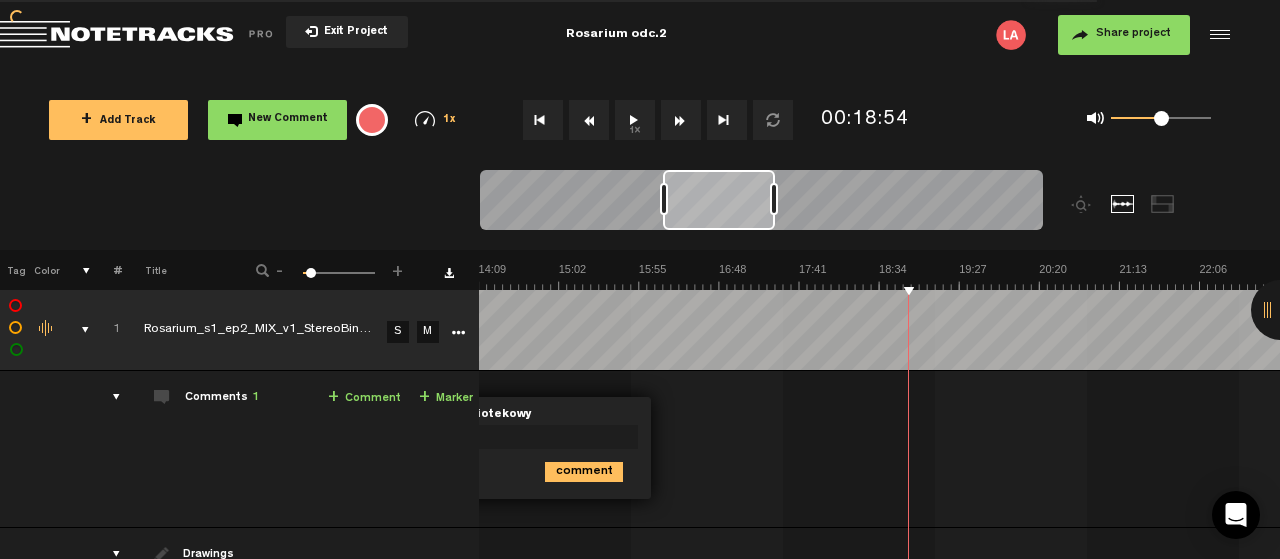 scroll, scrollTop: 0, scrollLeft: 1602, axis: horizontal 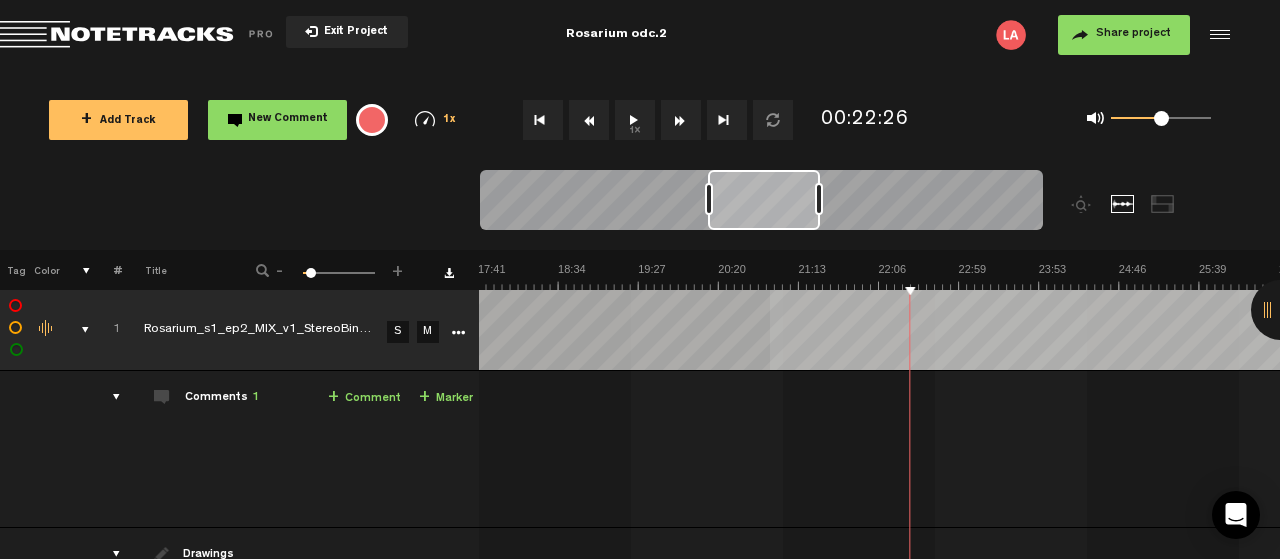 click at bounding box center [878, 276] 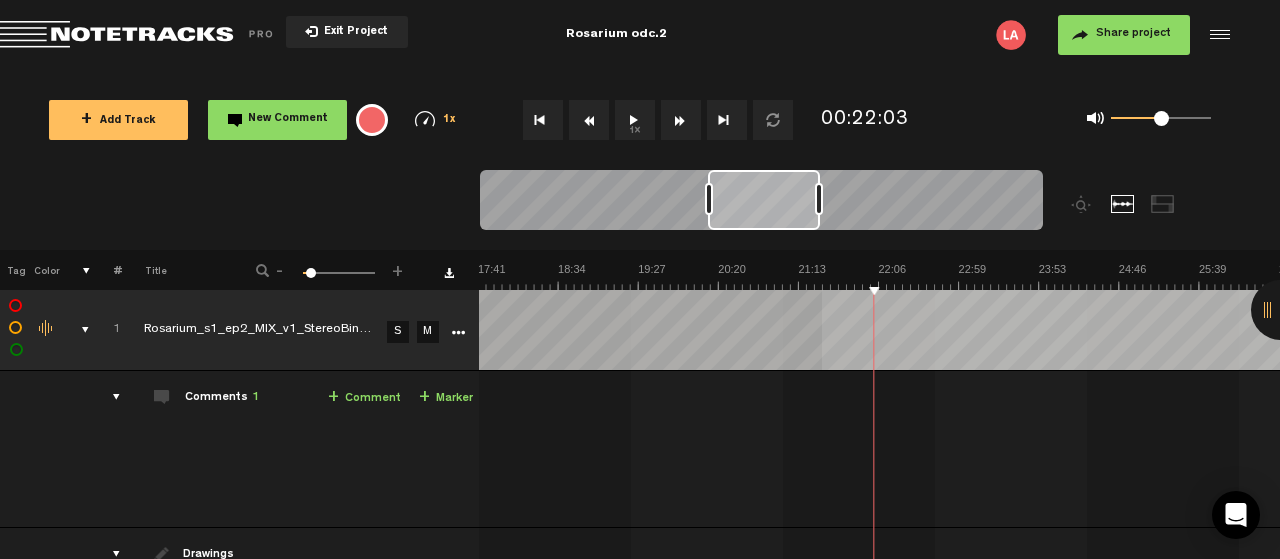 click at bounding box center (878, 276) 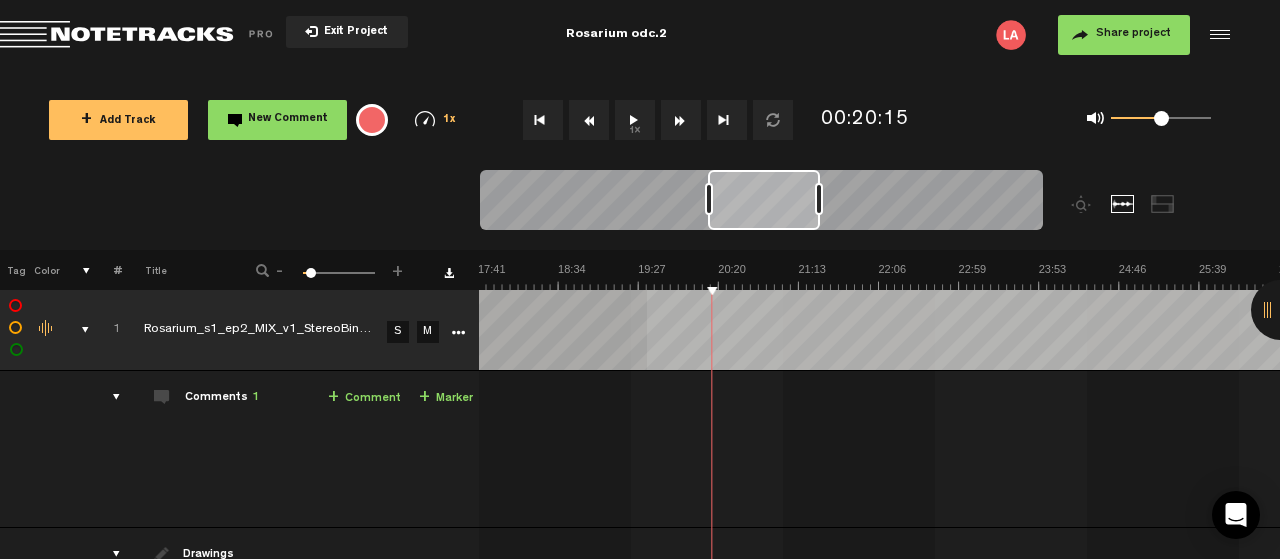 click at bounding box center [878, 276] 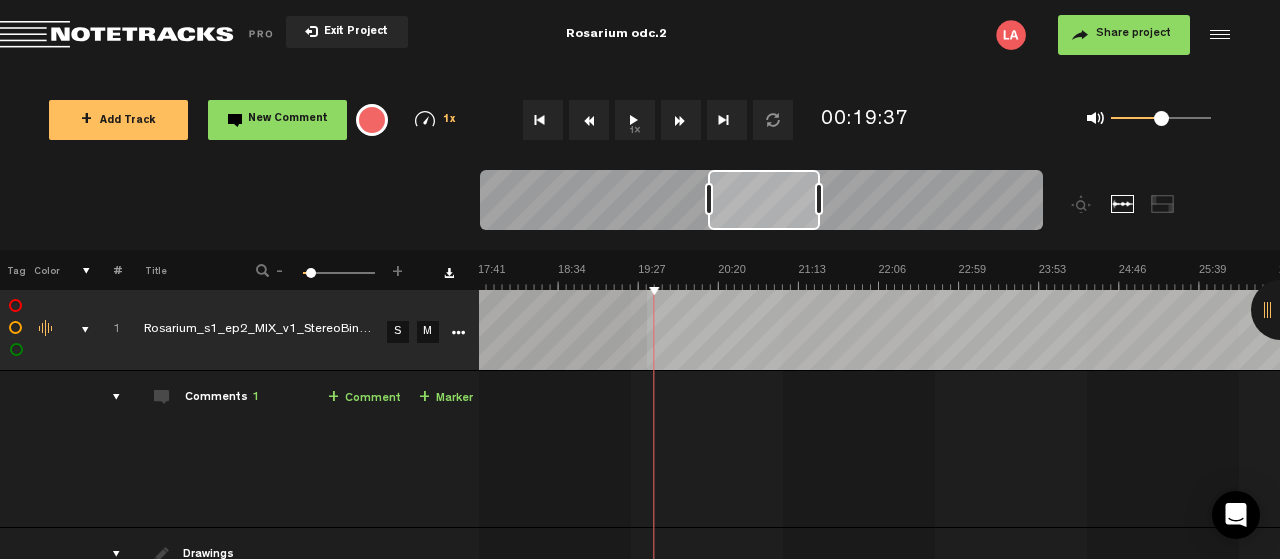 click on "1x" at bounding box center [635, 120] 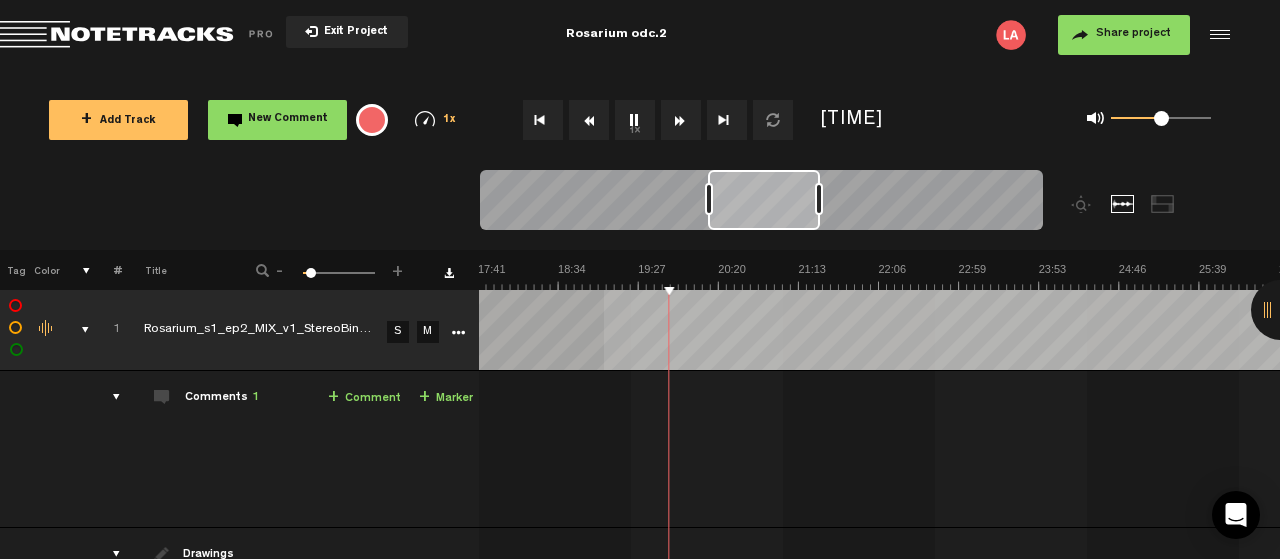 click at bounding box center (878, 276) 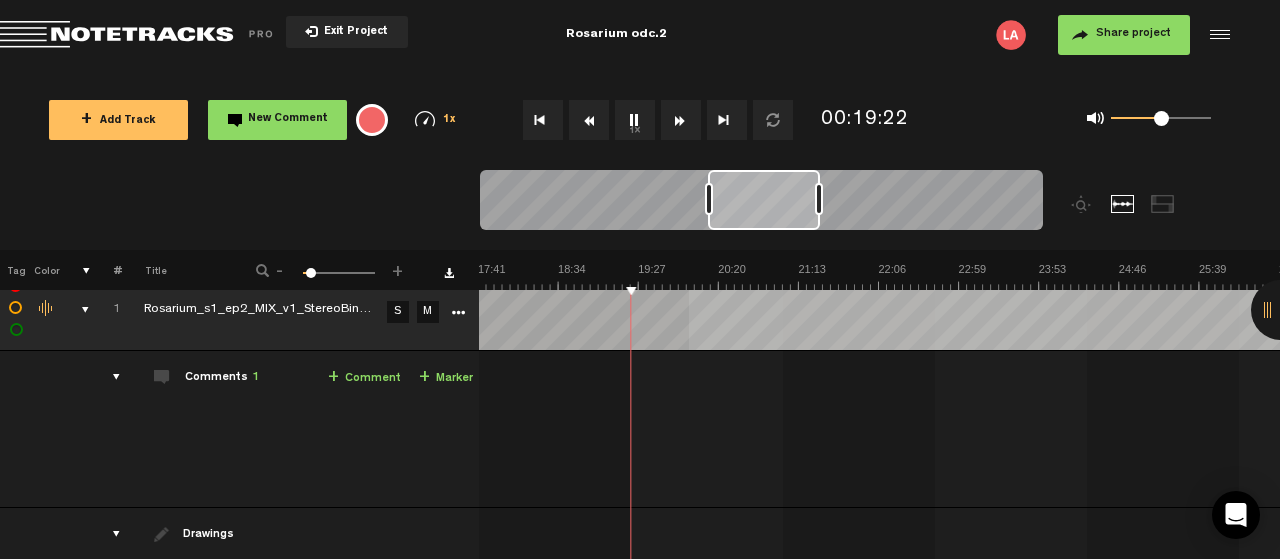 scroll, scrollTop: 0, scrollLeft: 1, axis: horizontal 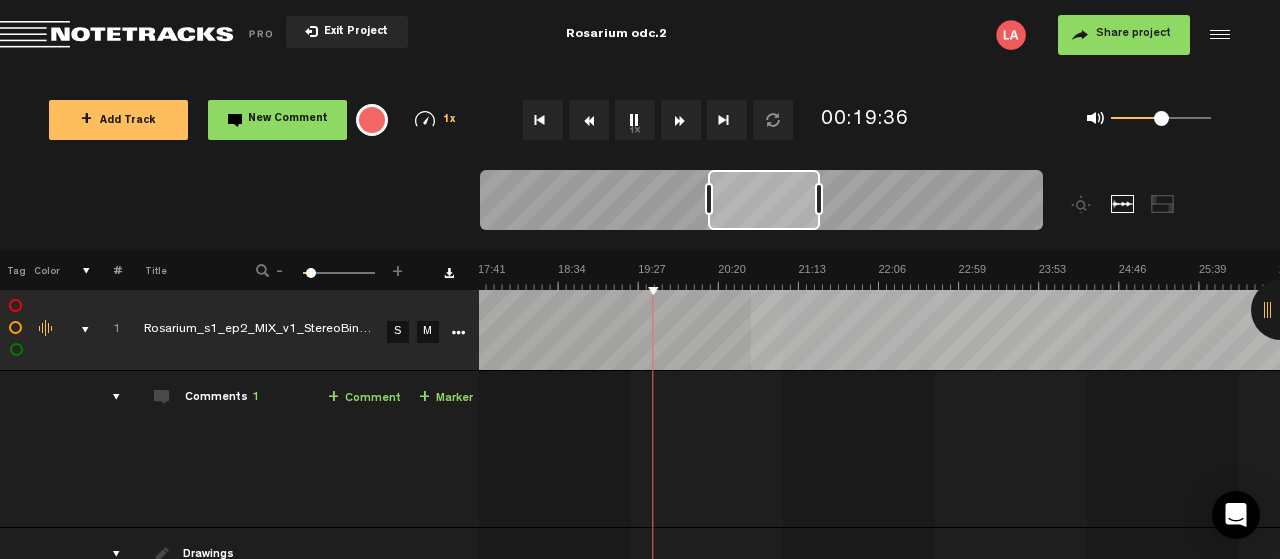 click on "1x" at bounding box center [635, 120] 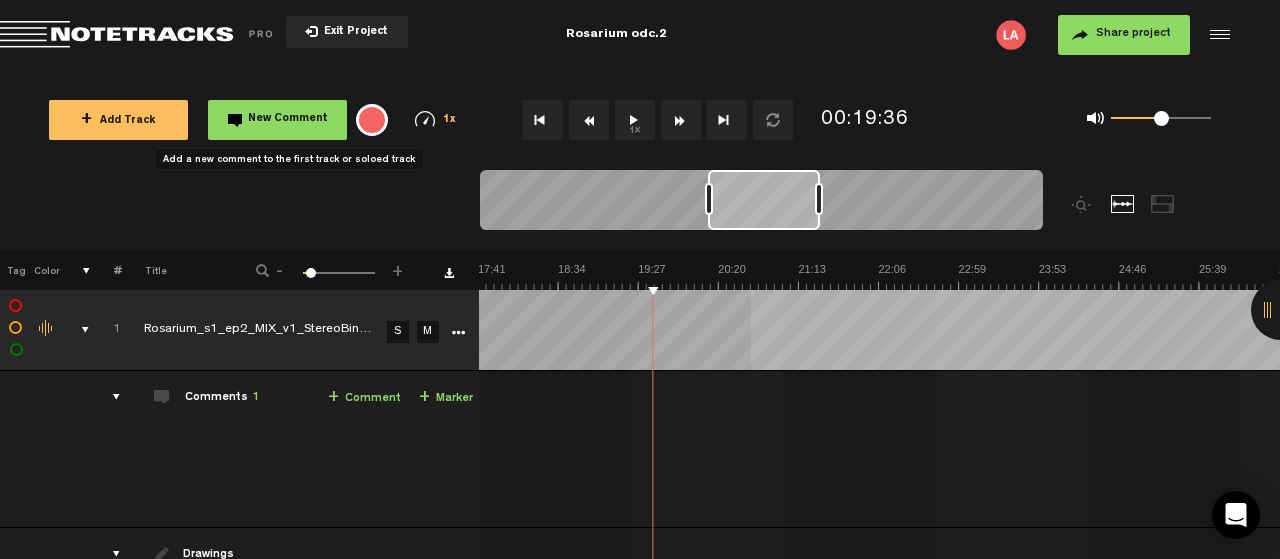 click on "New Comment" at bounding box center [288, 119] 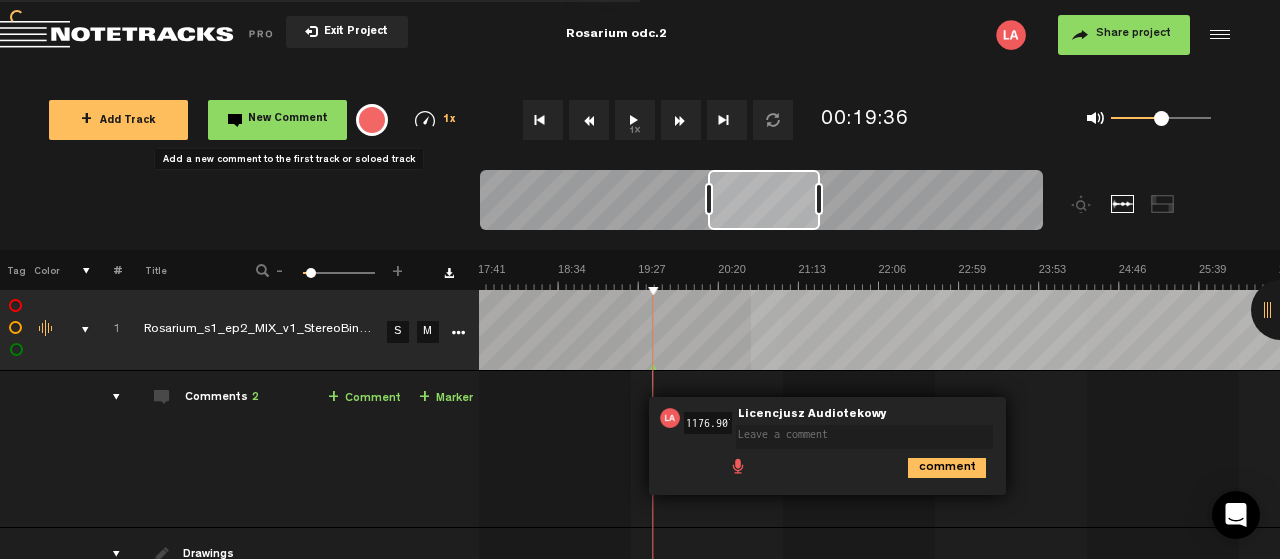 scroll, scrollTop: 0, scrollLeft: 4, axis: horizontal 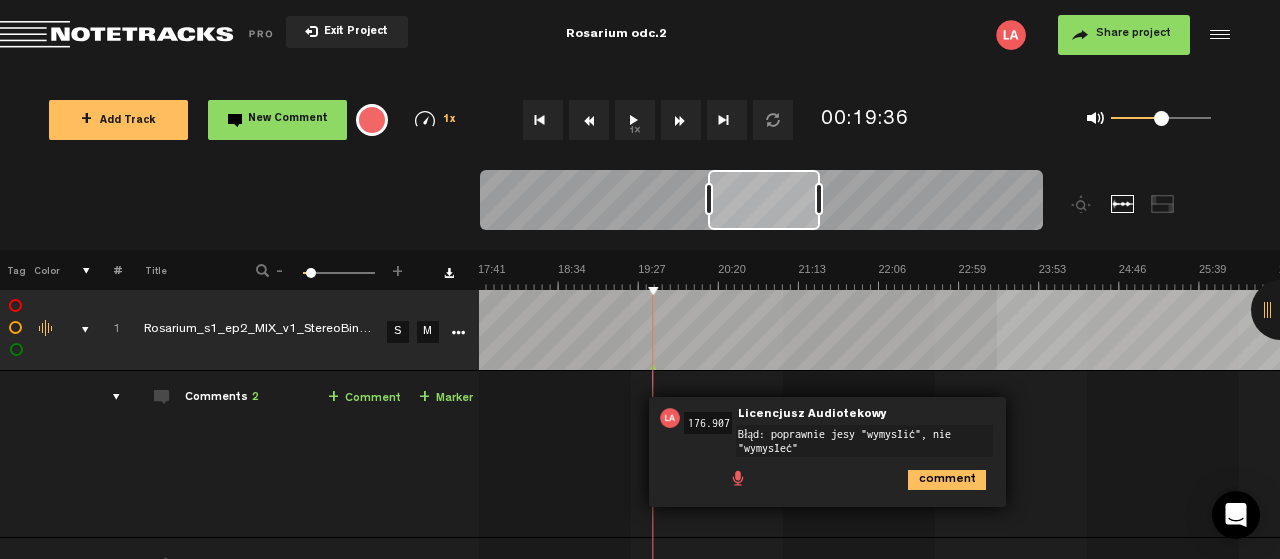 type on "Błąd: poprawnie jesy "wymyślić", nie "wymyśleć"" 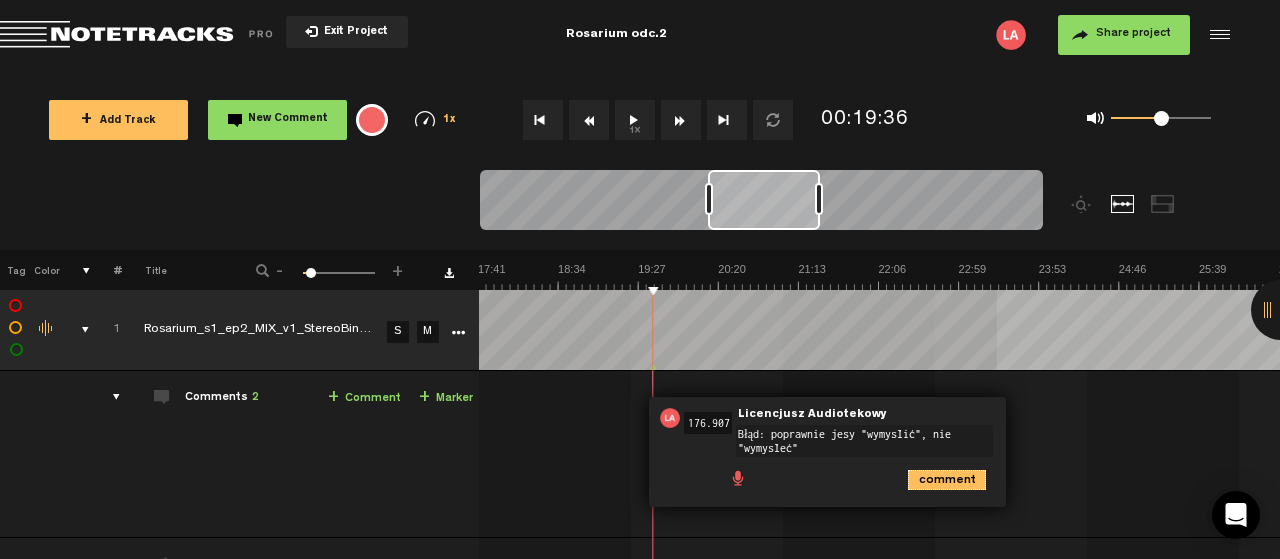 click on "comment" at bounding box center (947, 480) 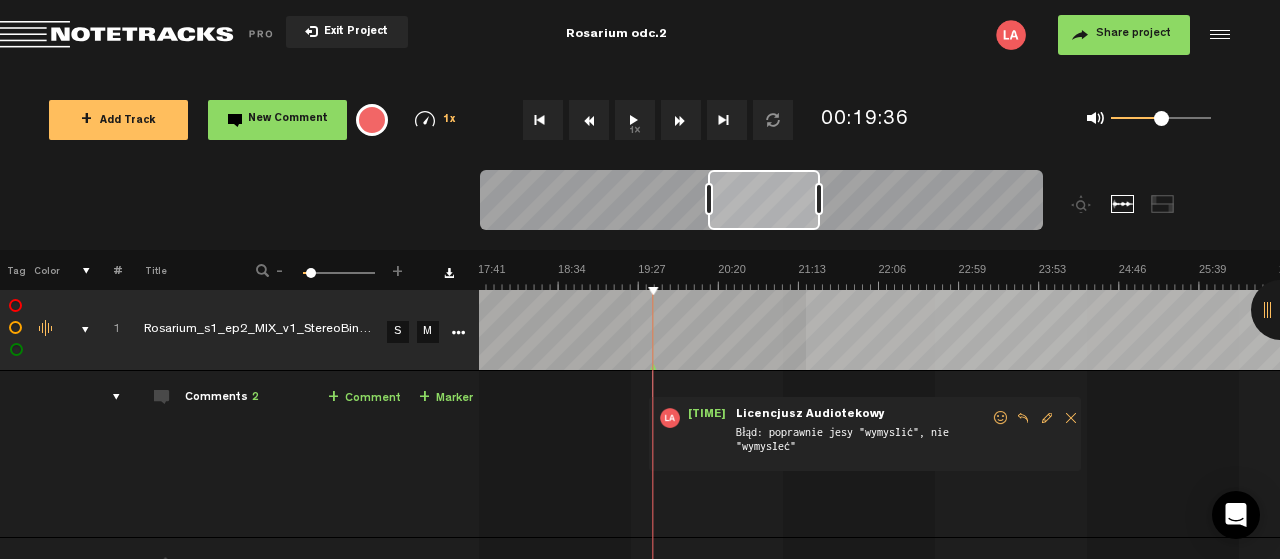 click on "1x" at bounding box center [635, 120] 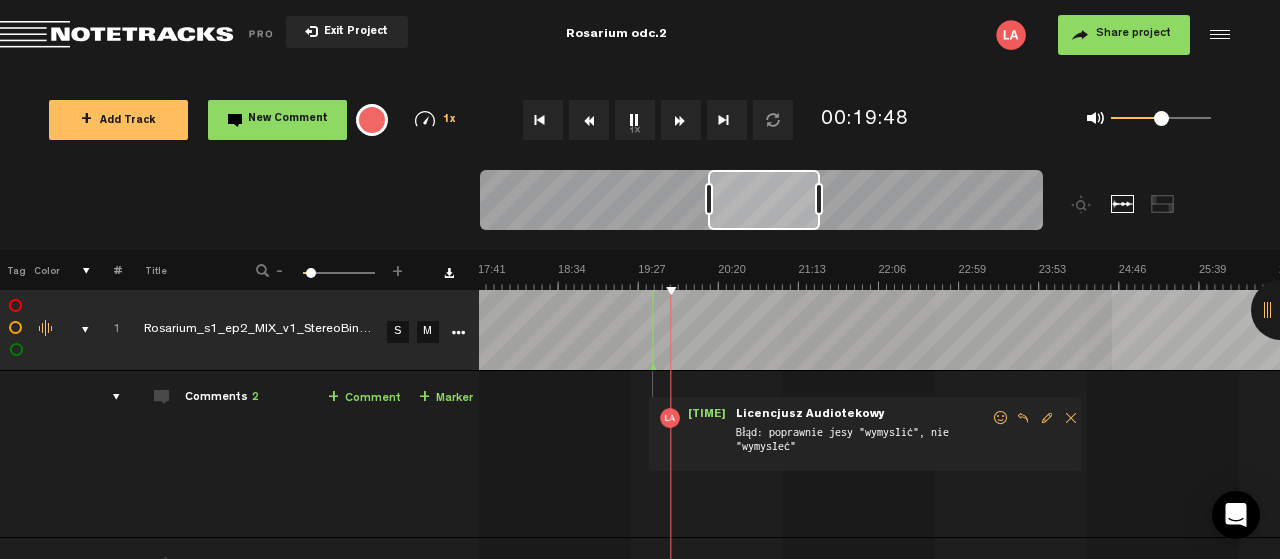 click at bounding box center (1047, 418) 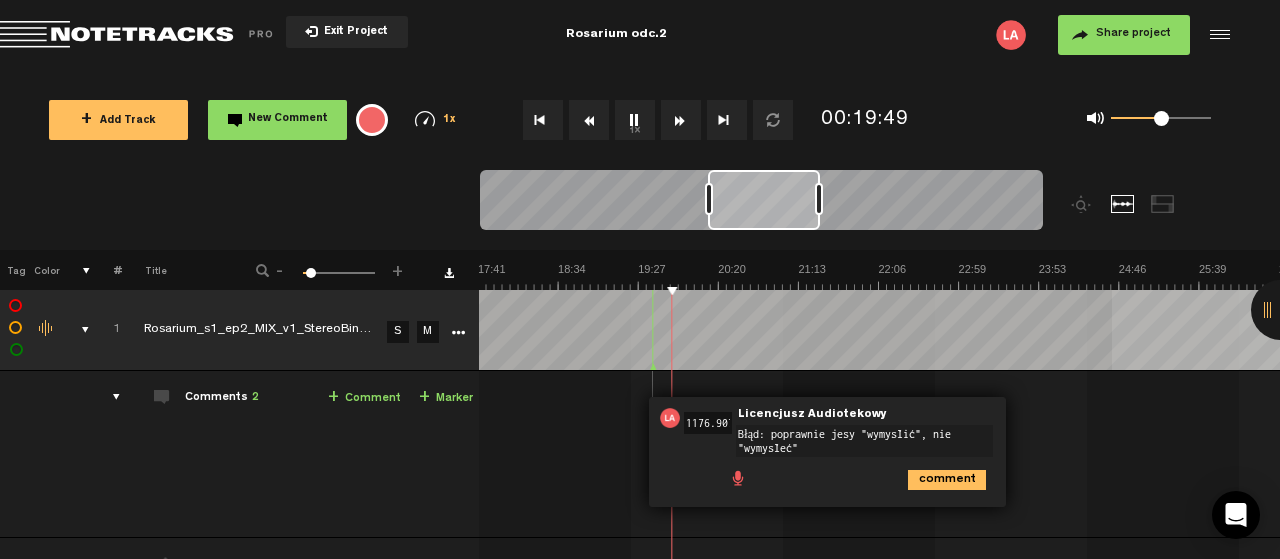 scroll, scrollTop: 0, scrollLeft: 4, axis: horizontal 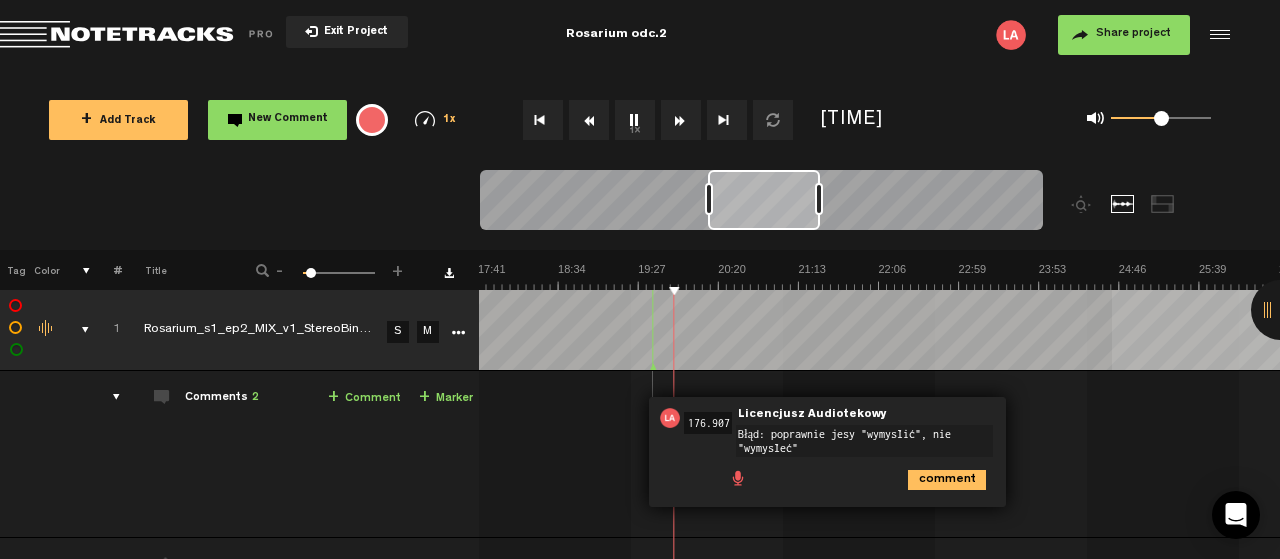 click on "Błąd: poprawnie jesy "wymyślić", nie "wymyśleć"" at bounding box center (864, 441) 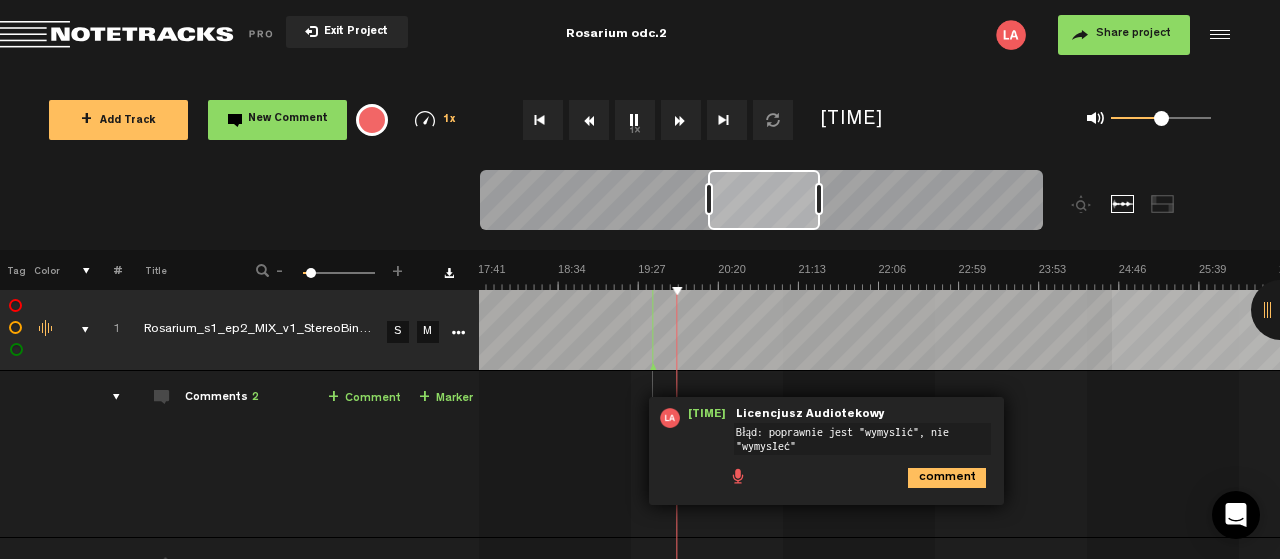 type on "Błąd: poprawnie jest "wymyślić", nie "wymyśleć"" 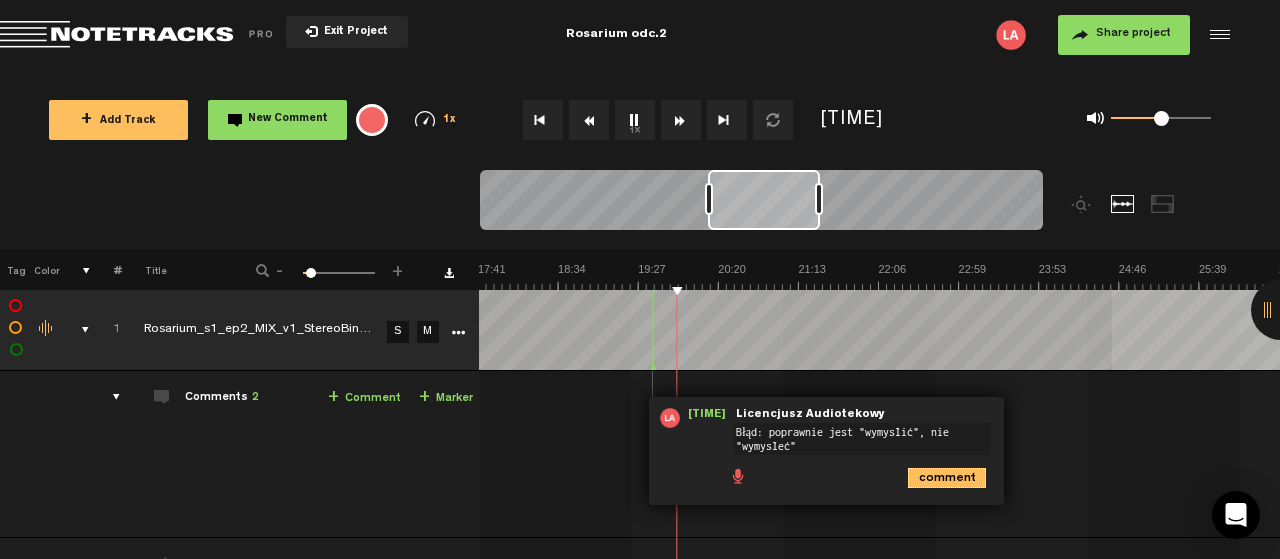 click on "comment" at bounding box center [947, 478] 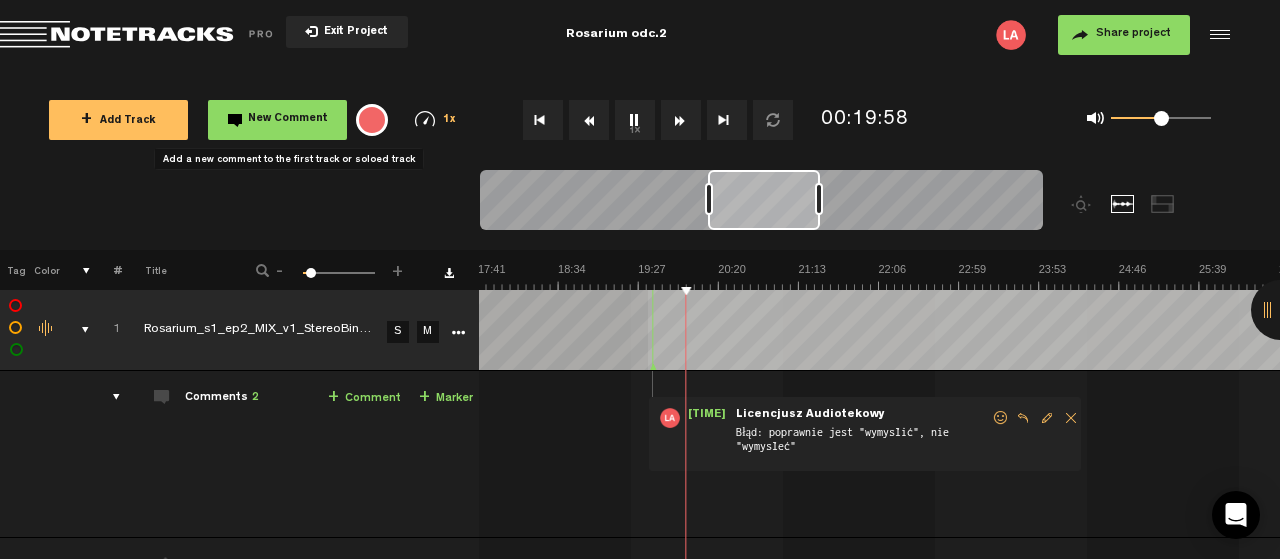 click on "New Comment" at bounding box center [288, 119] 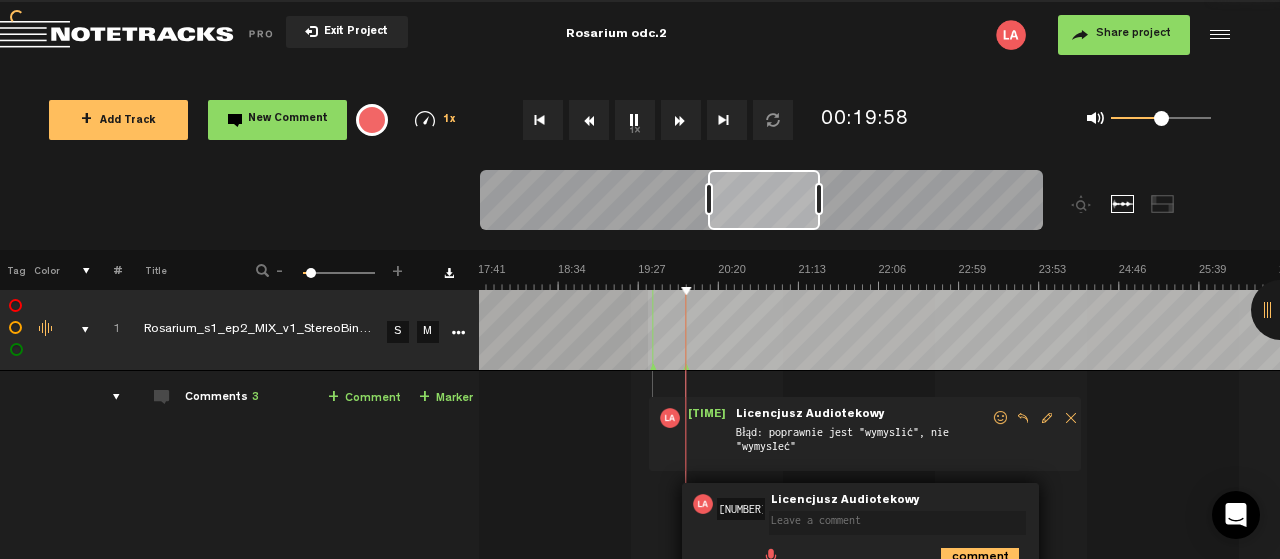 scroll, scrollTop: 0, scrollLeft: 64, axis: horizontal 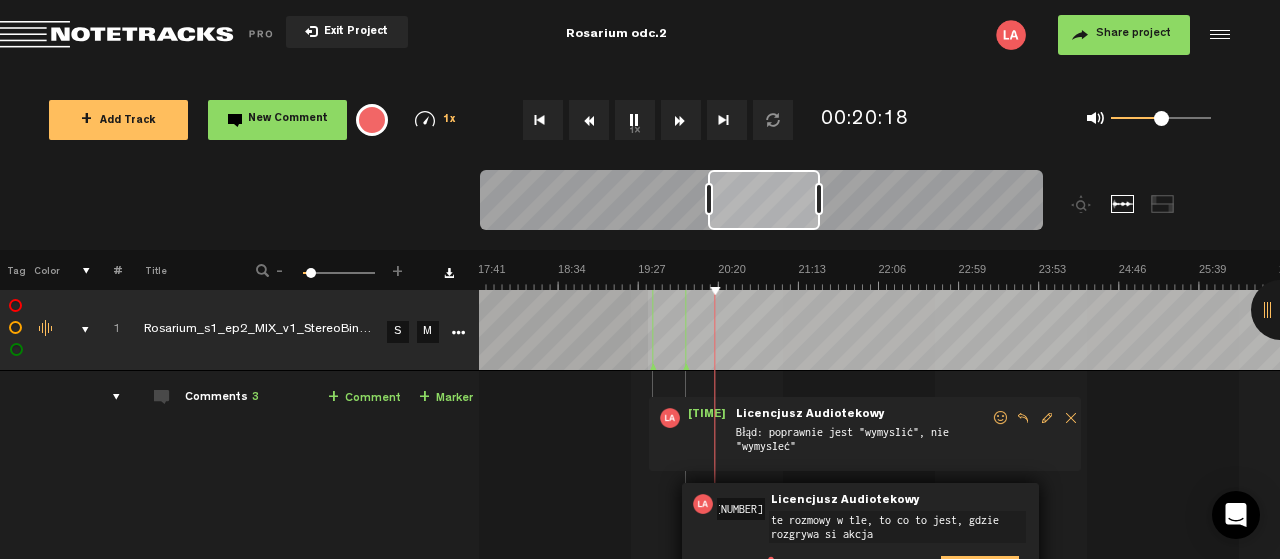 type on "te rozmowy w tle, to co to jest, gdzie rozgrywa si akcja?" 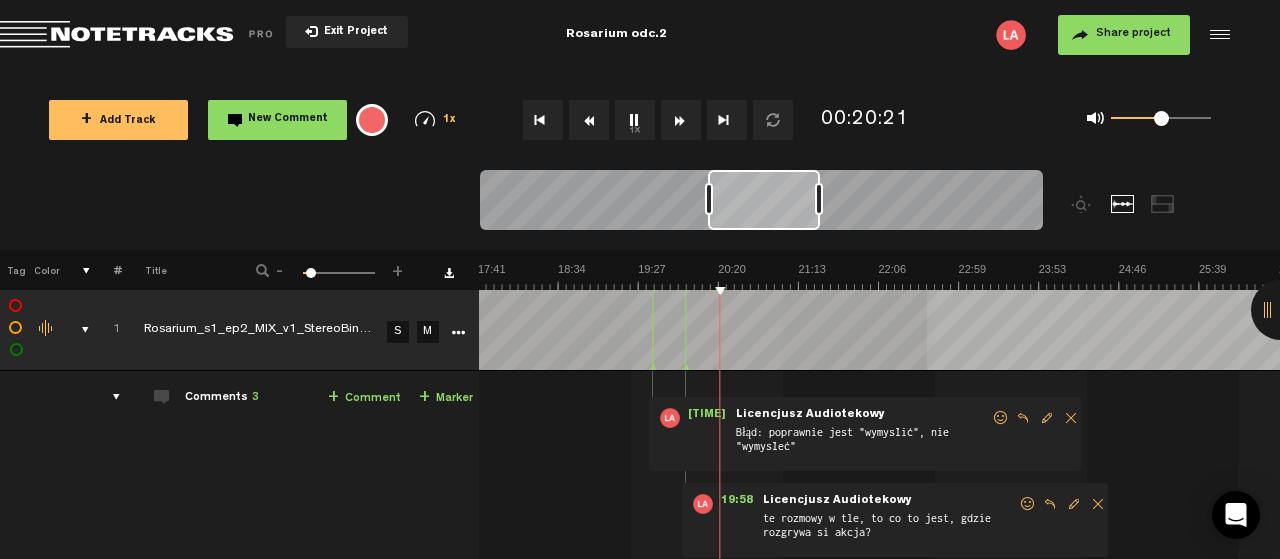 click at bounding box center [1074, 504] 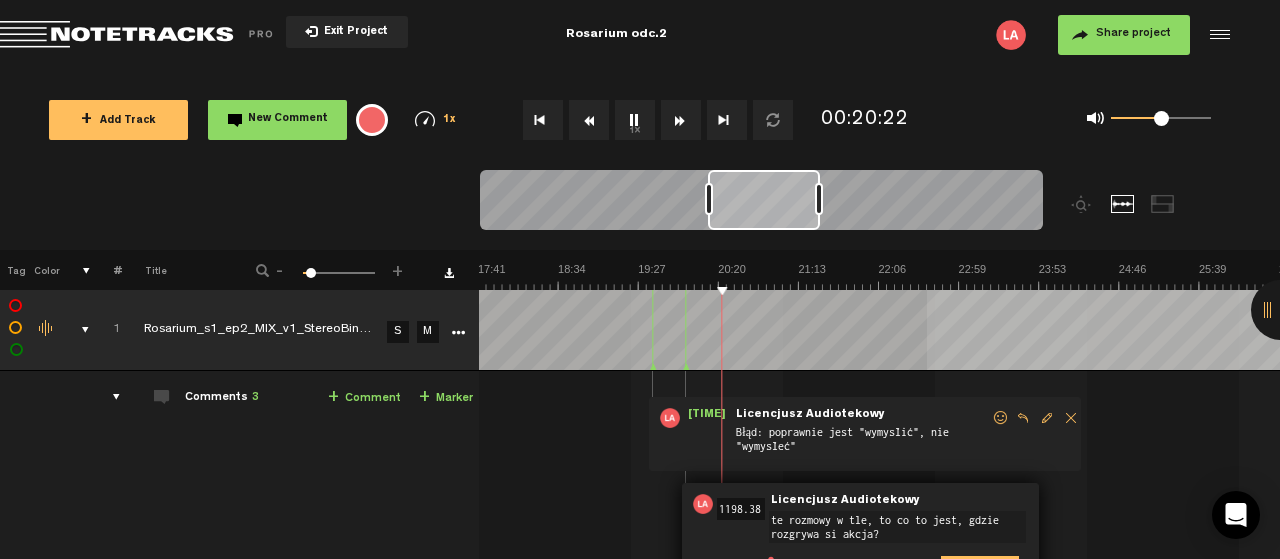 click on "te rozmowy w tle, to co to jest, gdzie rozgrywa si akcja?" at bounding box center (897, 527) 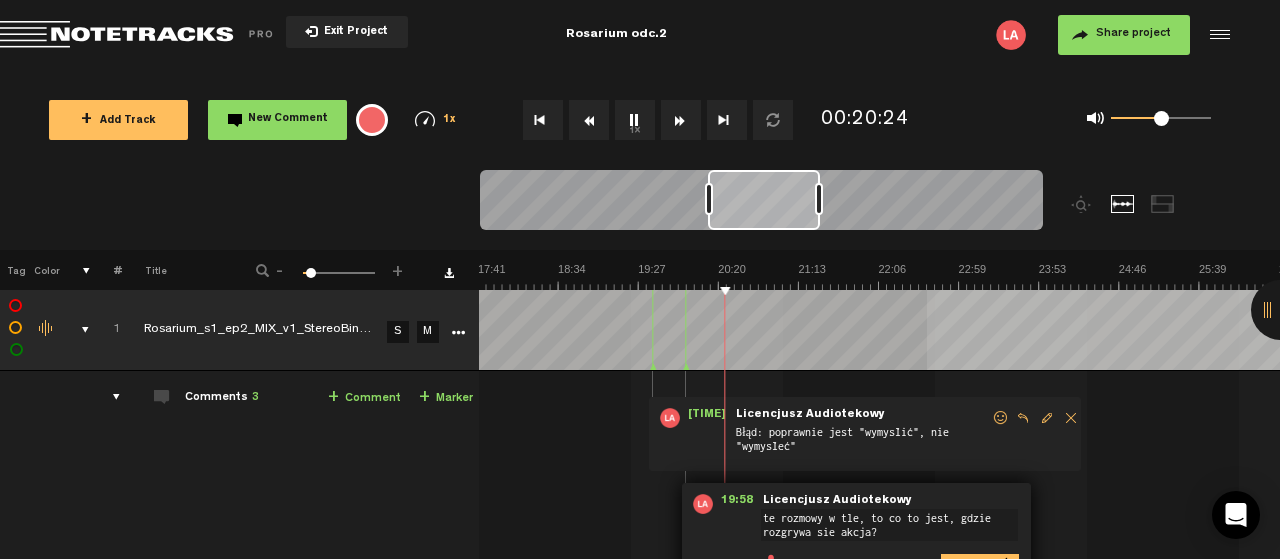 scroll, scrollTop: 216, scrollLeft: 1, axis: both 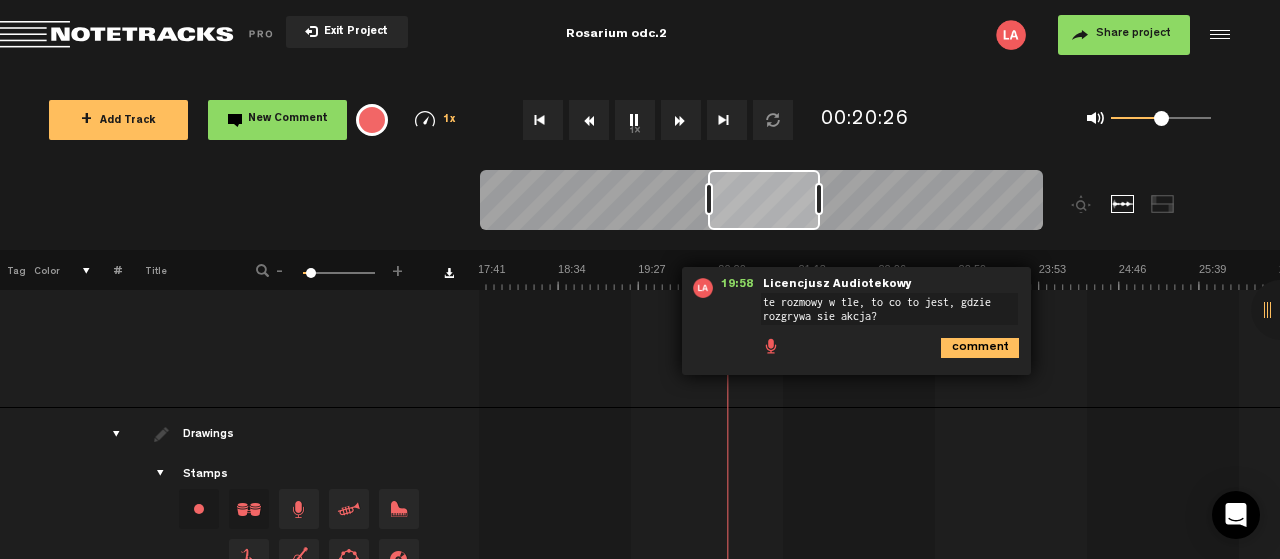 type on "te rozmowy w tle, to co to jest, gdzie rozgrywa sie akcja?" 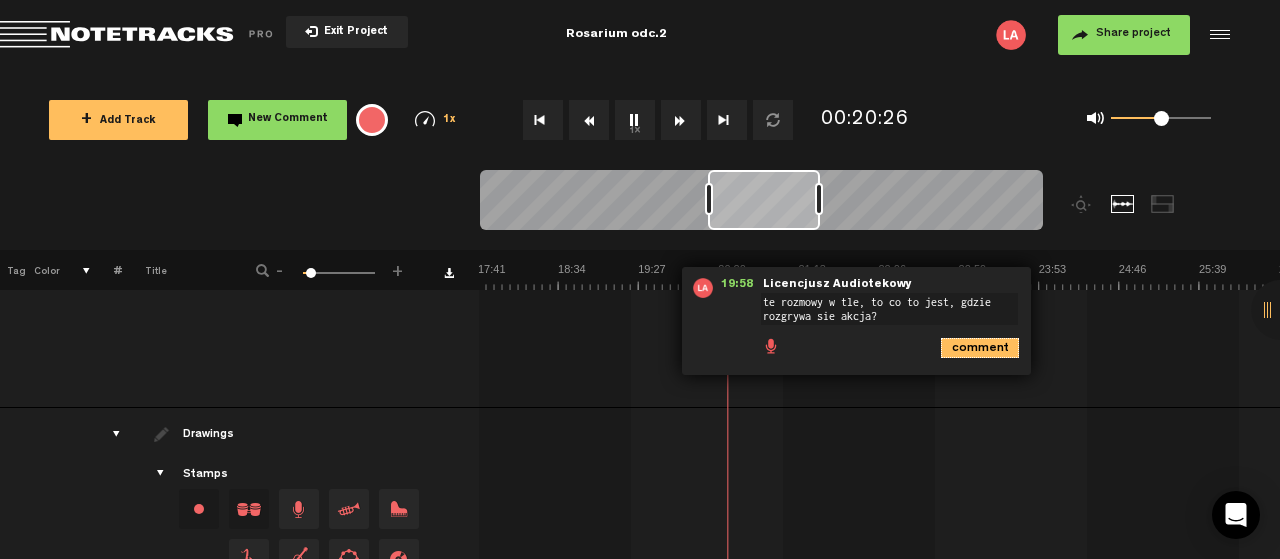 click on "comment" at bounding box center (980, 348) 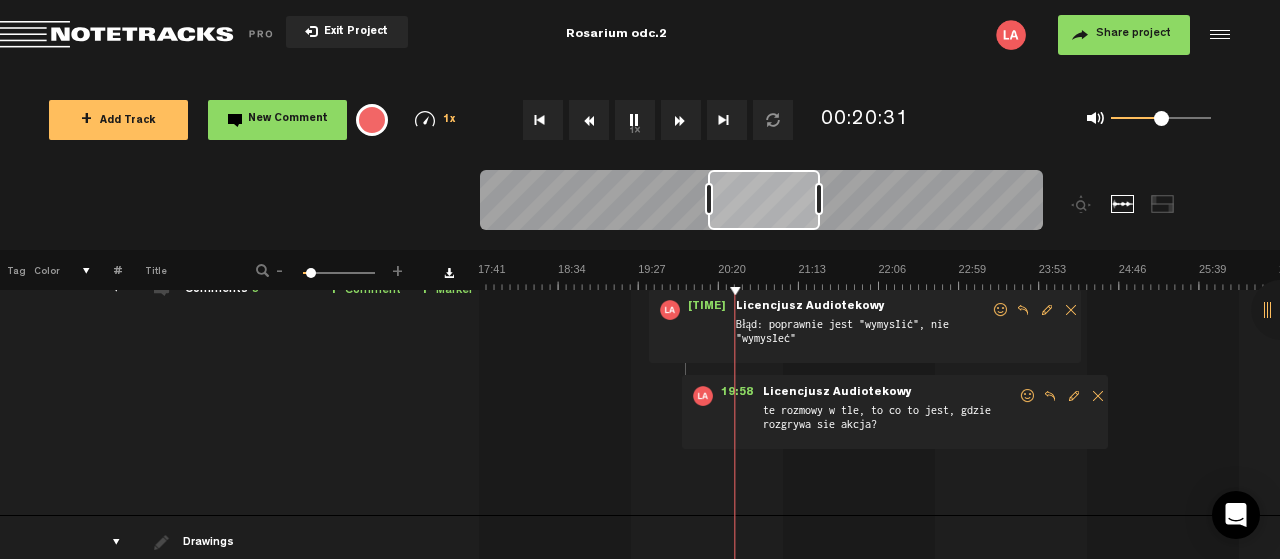 scroll, scrollTop: 0, scrollLeft: 1, axis: horizontal 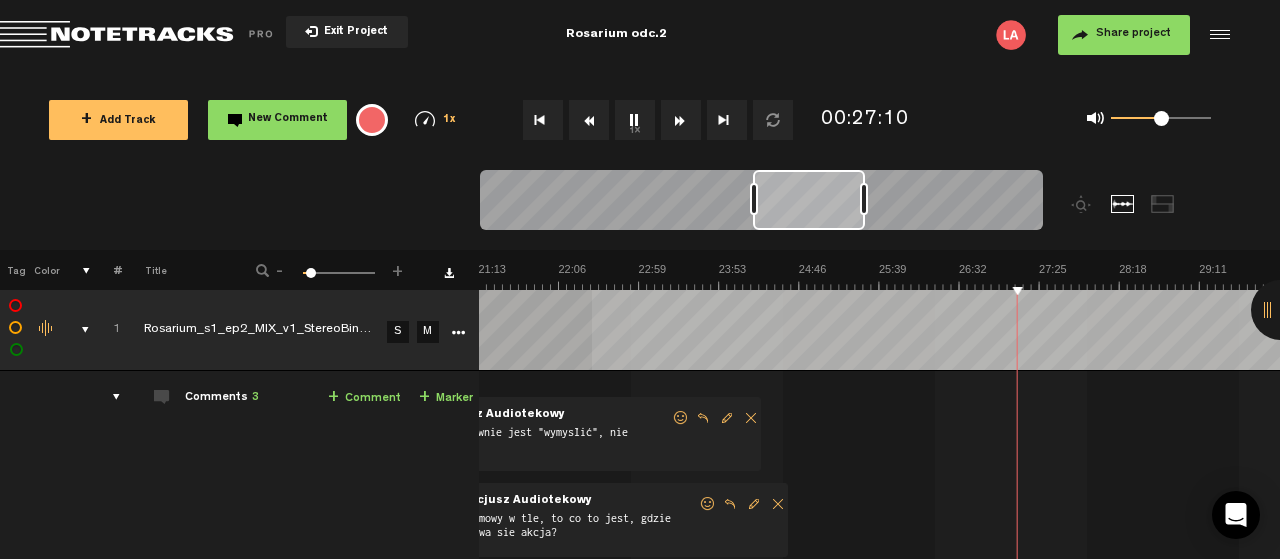 click at bounding box center [558, 276] 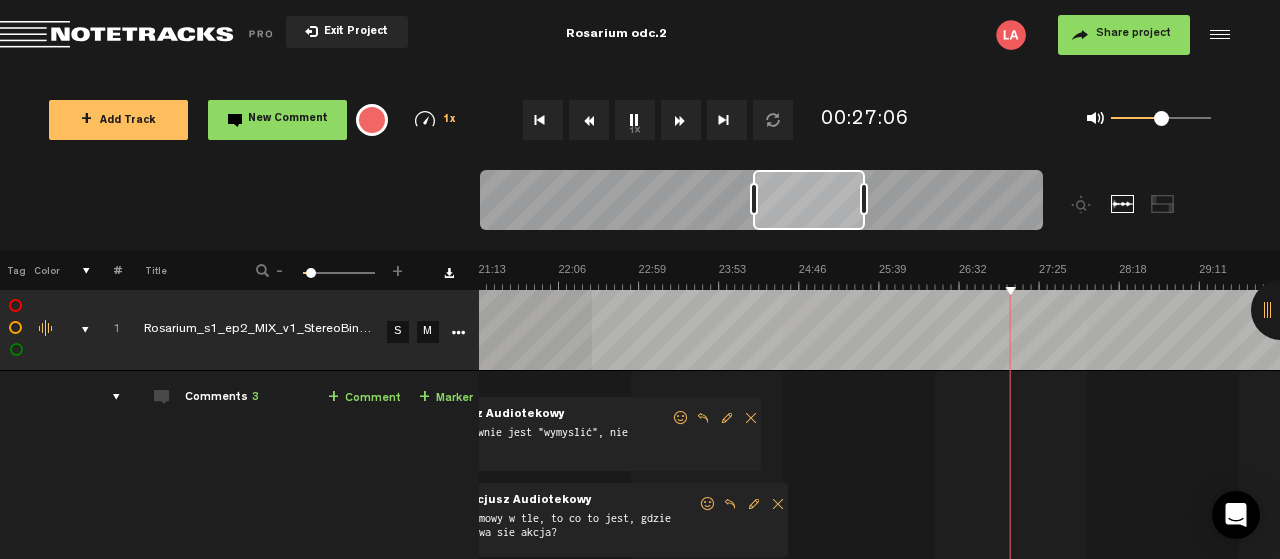 drag, startPoint x: 991, startPoint y: 284, endPoint x: 1011, endPoint y: 279, distance: 20.615528 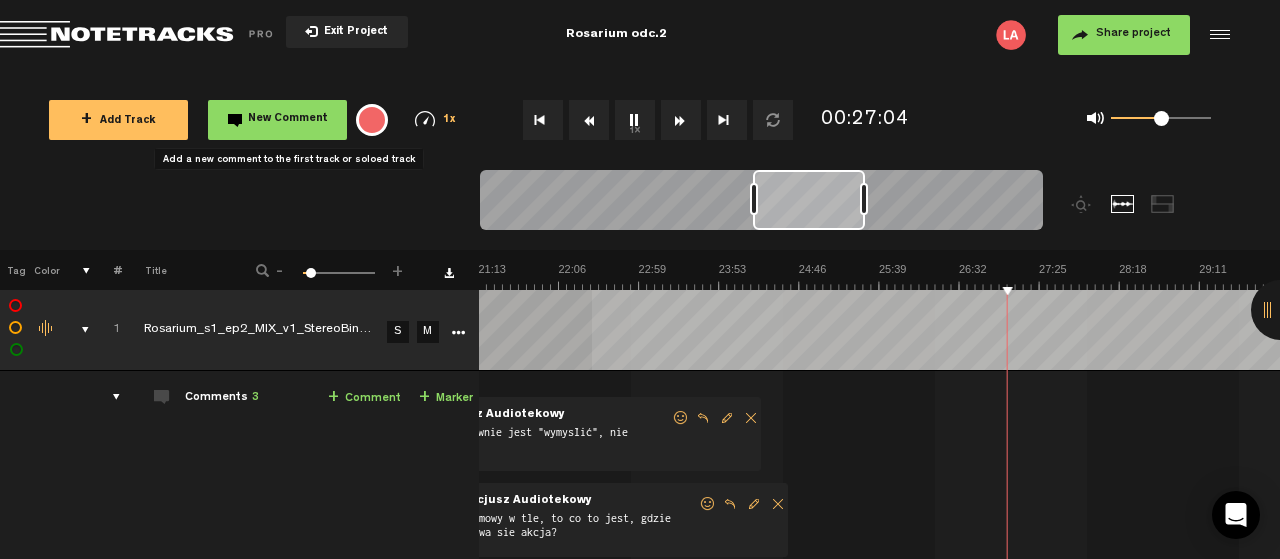 click on "New Comment" at bounding box center [288, 119] 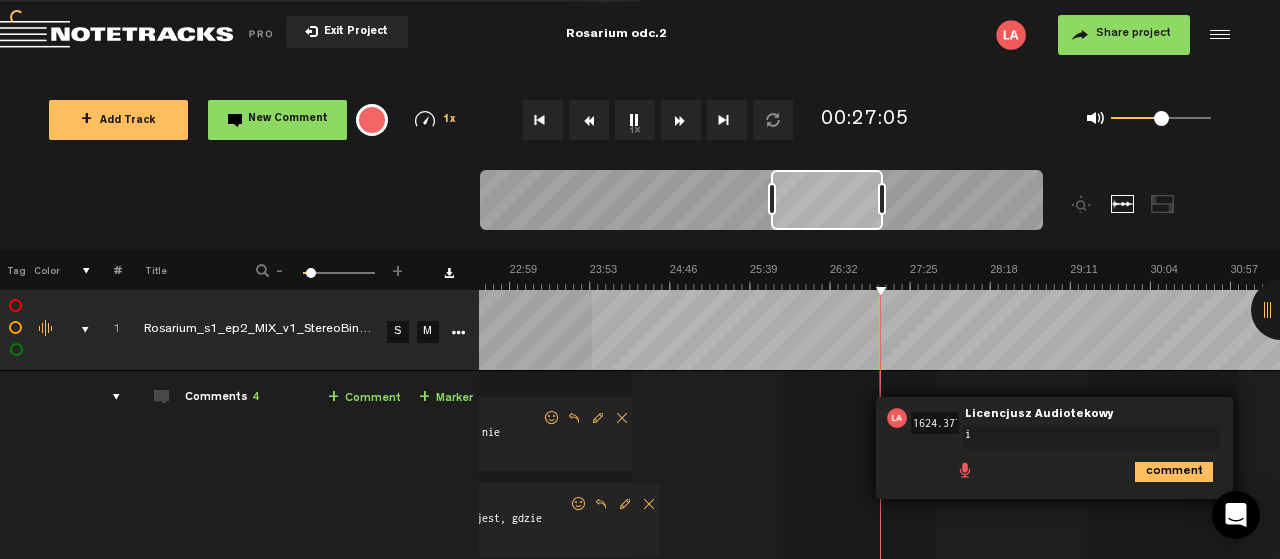 scroll, scrollTop: 0, scrollLeft: 4, axis: horizontal 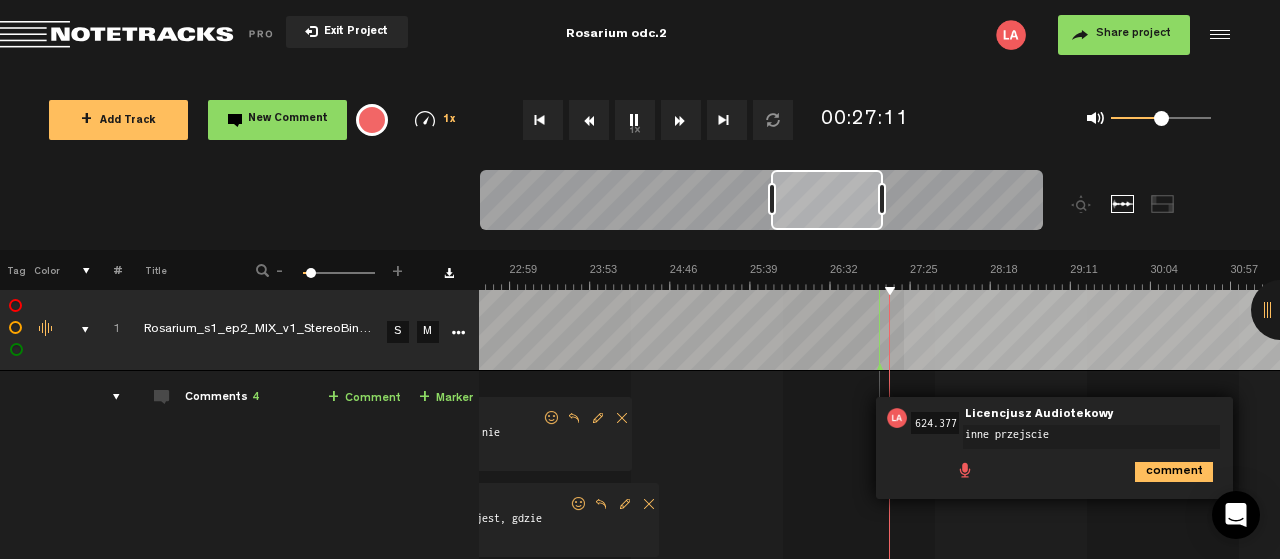 type on "inne przejscie" 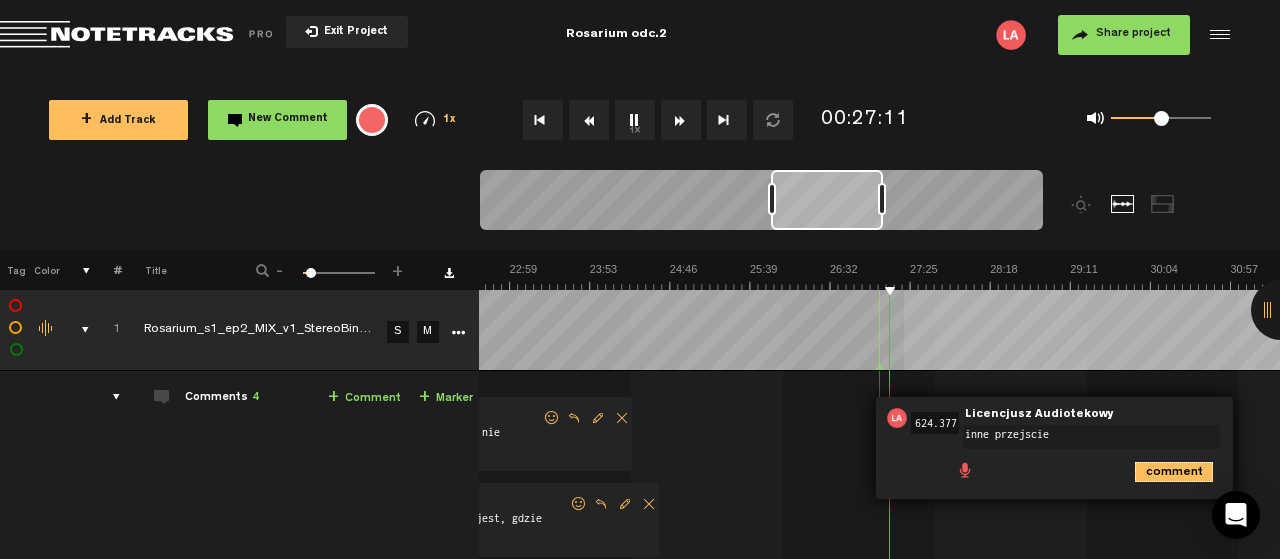 click on "comment" at bounding box center (1174, 472) 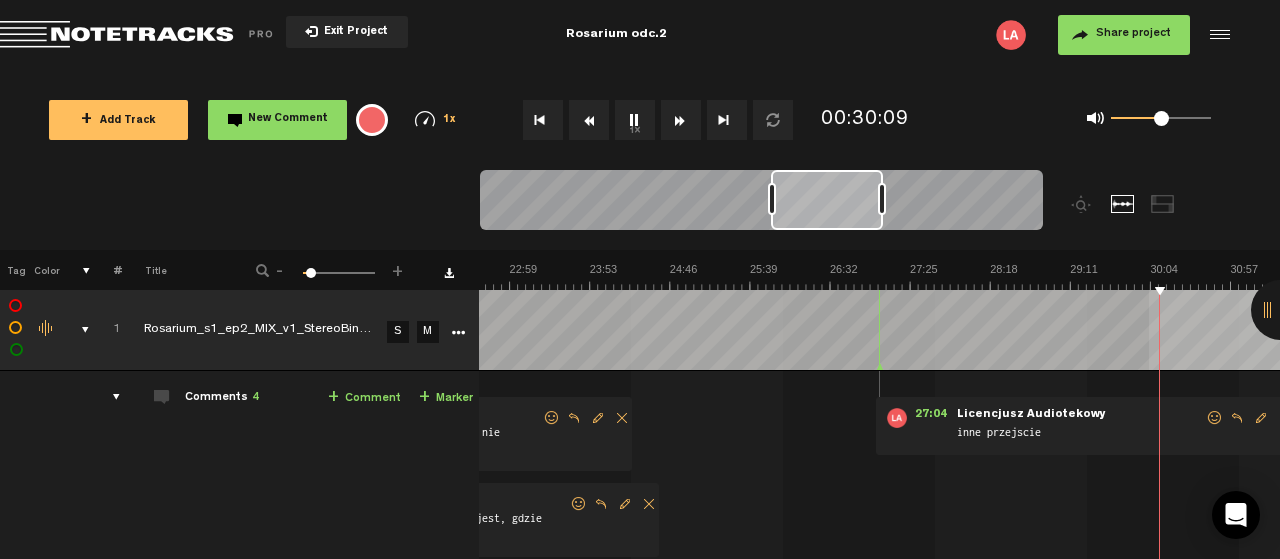 click at bounding box center (429, 276) 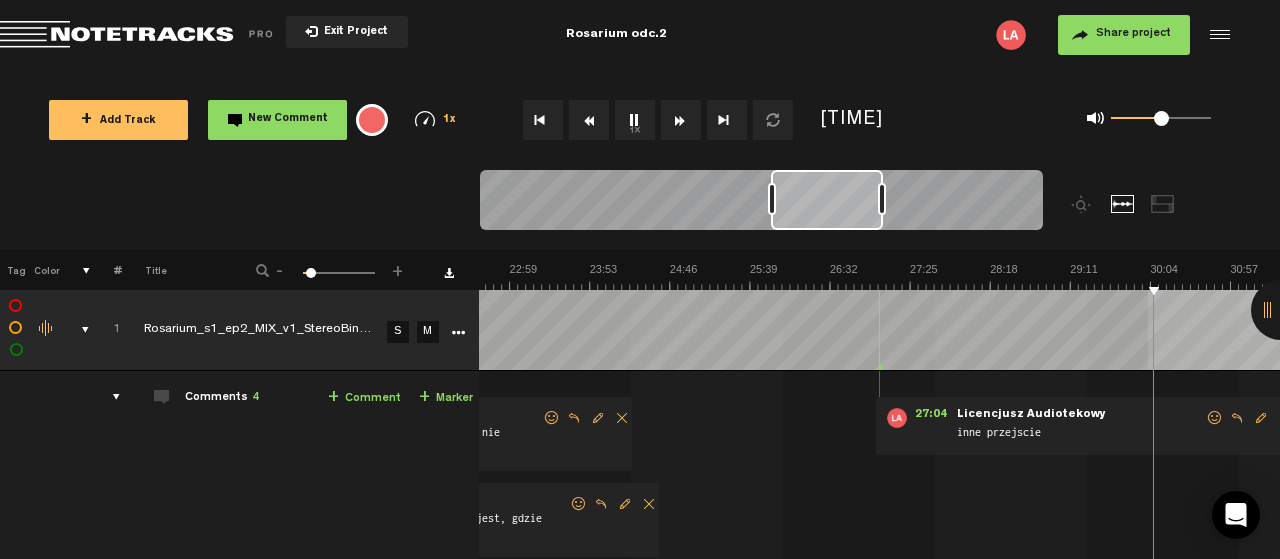 click at bounding box center (429, 276) 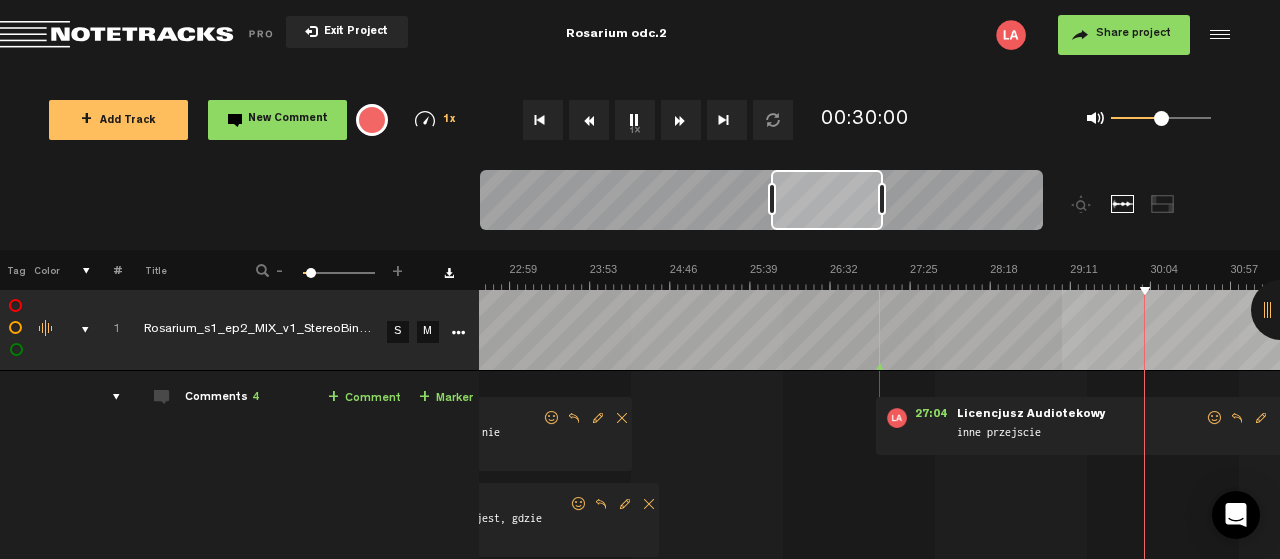 click at bounding box center (429, 276) 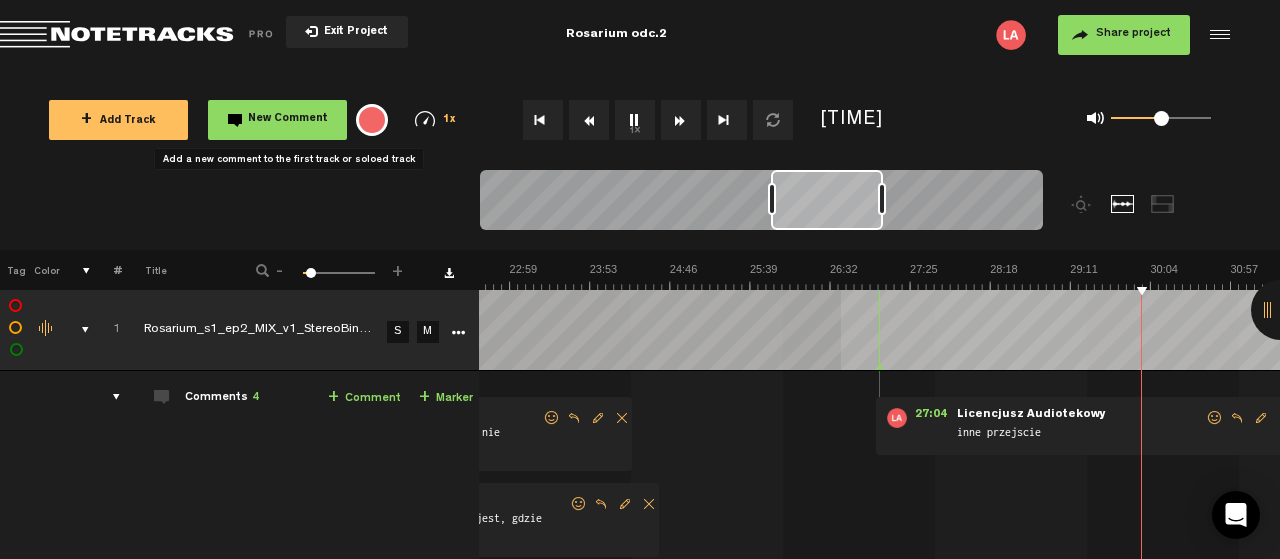 click on "New Comment" at bounding box center [288, 119] 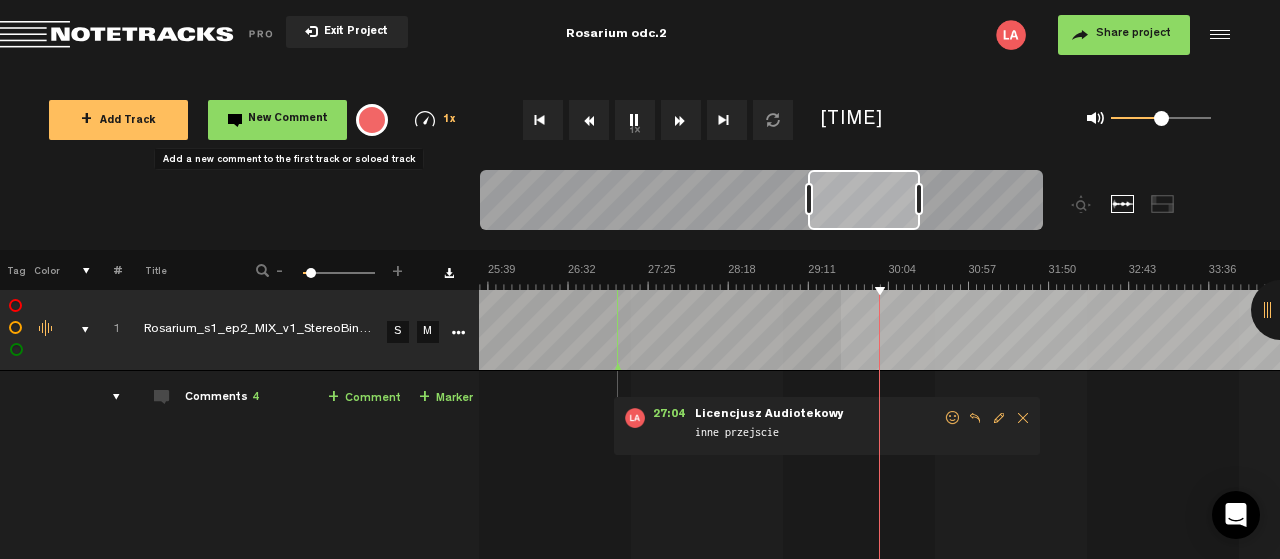 scroll, scrollTop: 0, scrollLeft: 2314, axis: horizontal 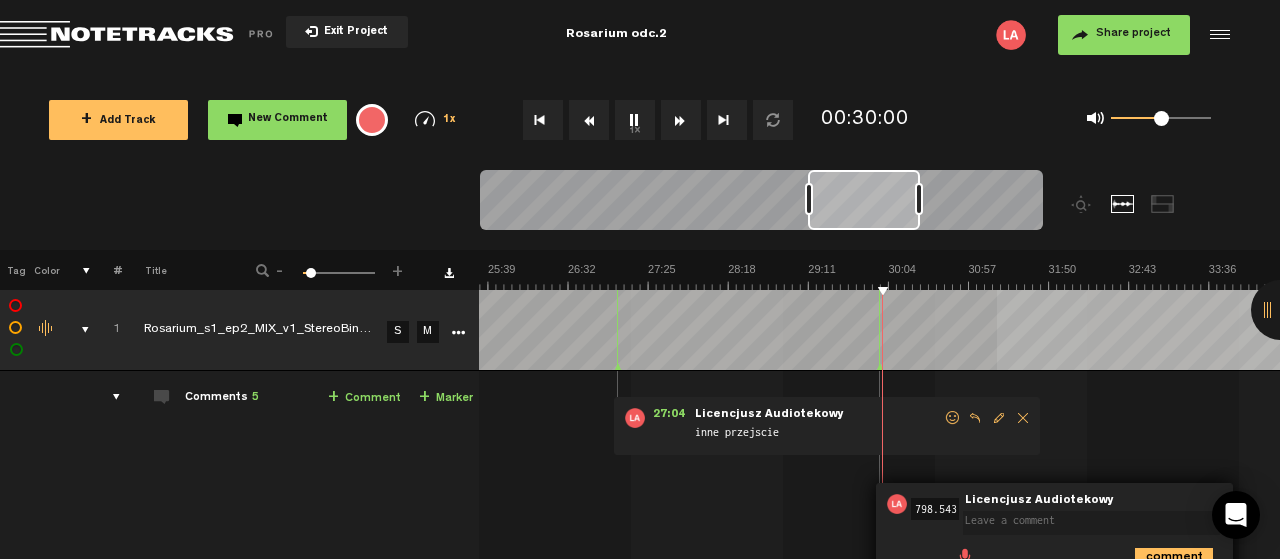 type on "n" 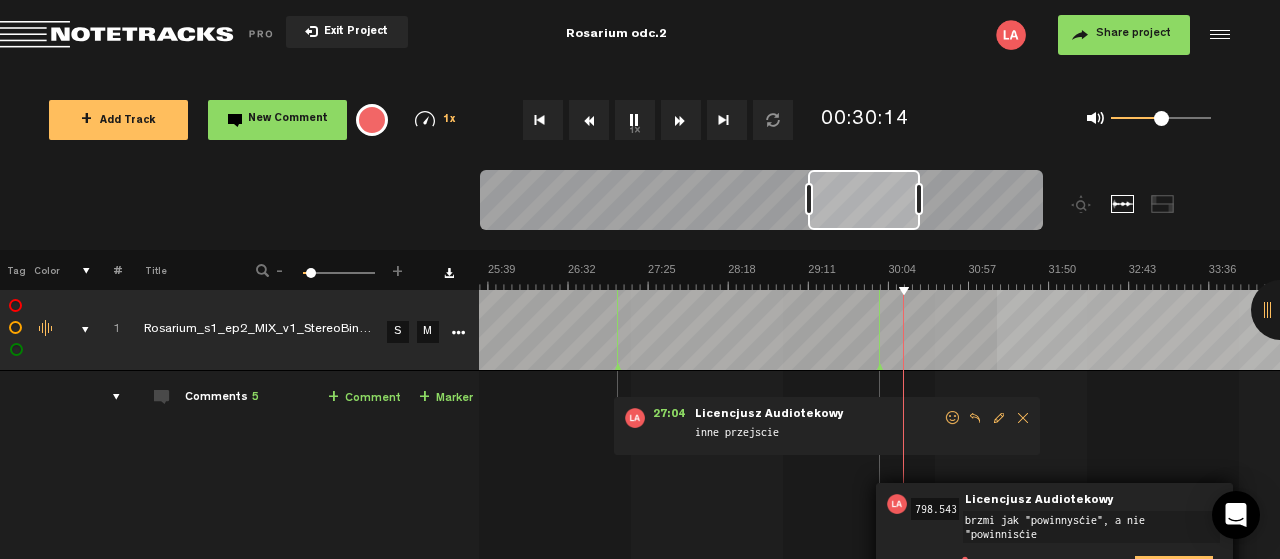 type on "brzmi jak "powinnyście", a nie "powinniście"" 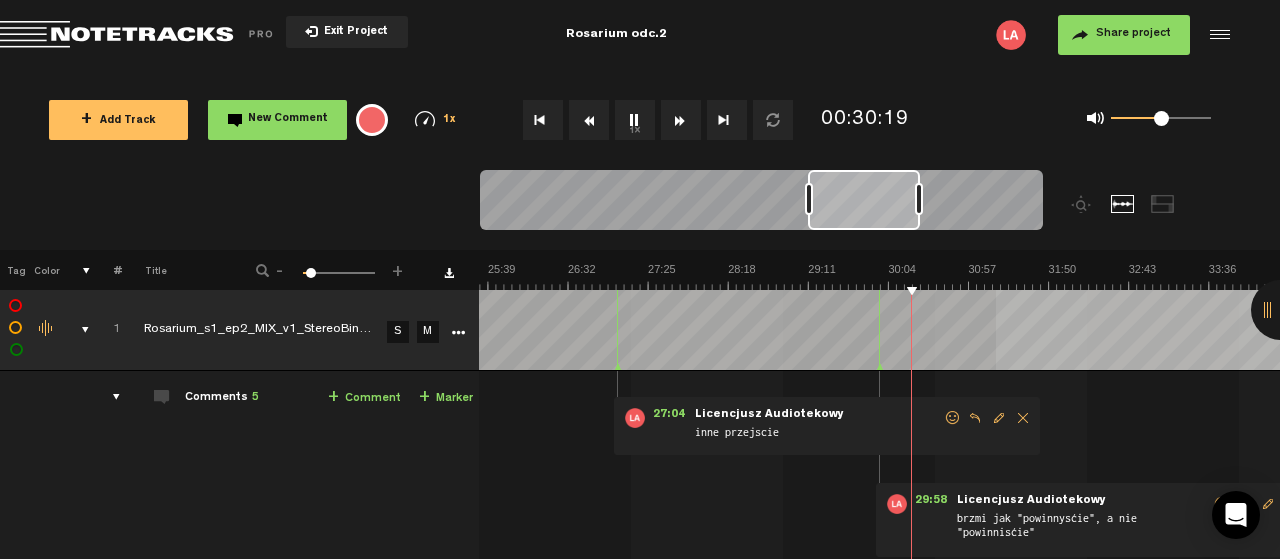 click at bounding box center [999, 418] 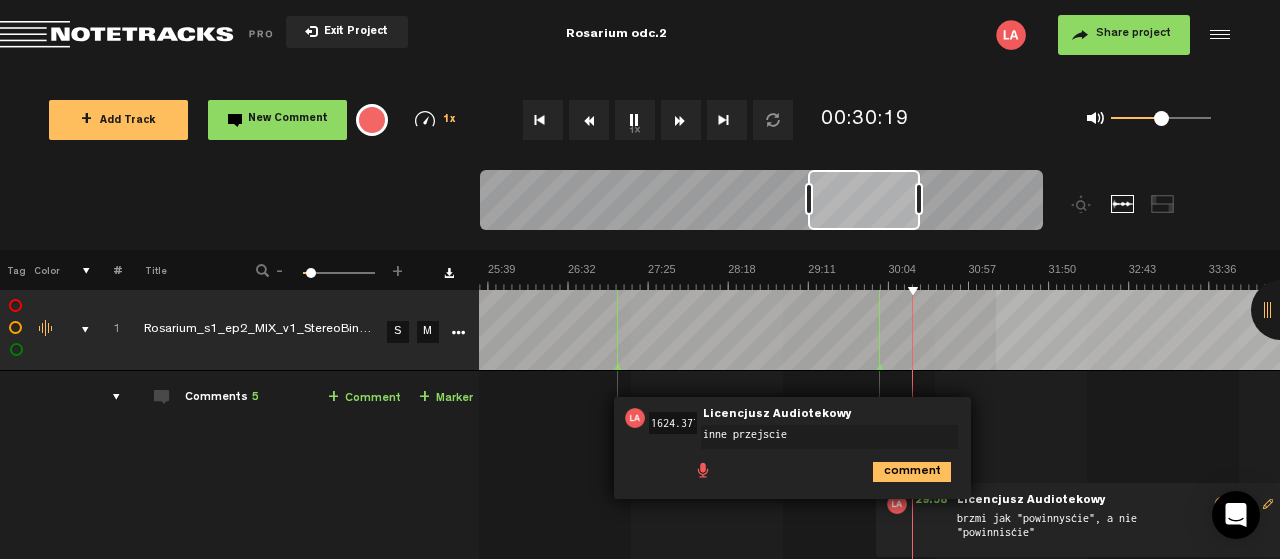 scroll, scrollTop: 0, scrollLeft: 4, axis: horizontal 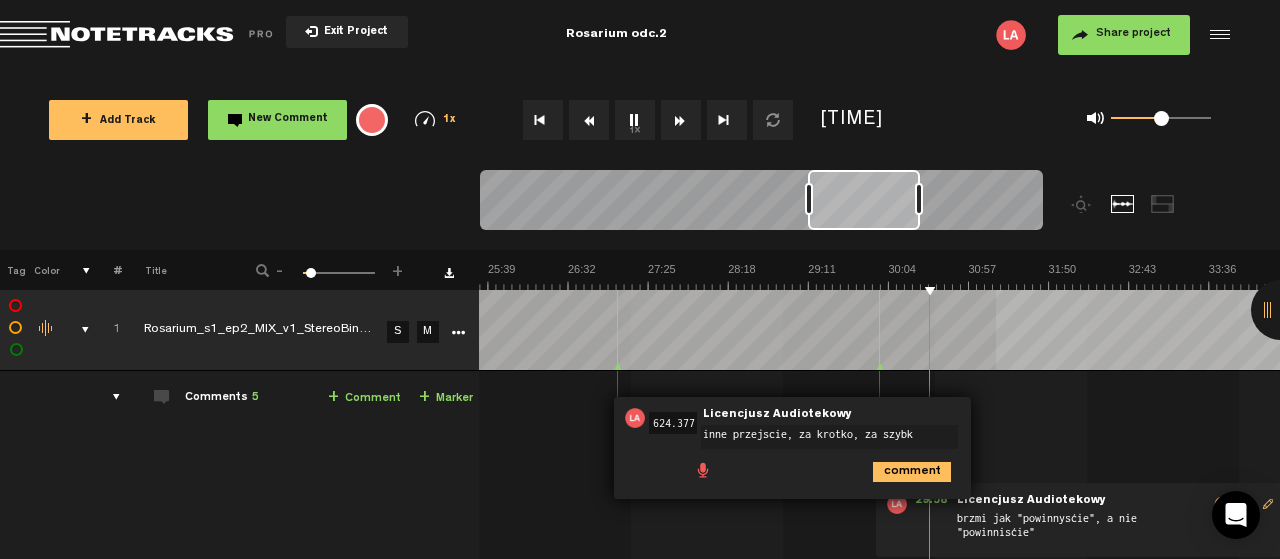 type on "inne przejscie, za krotko, za szybko" 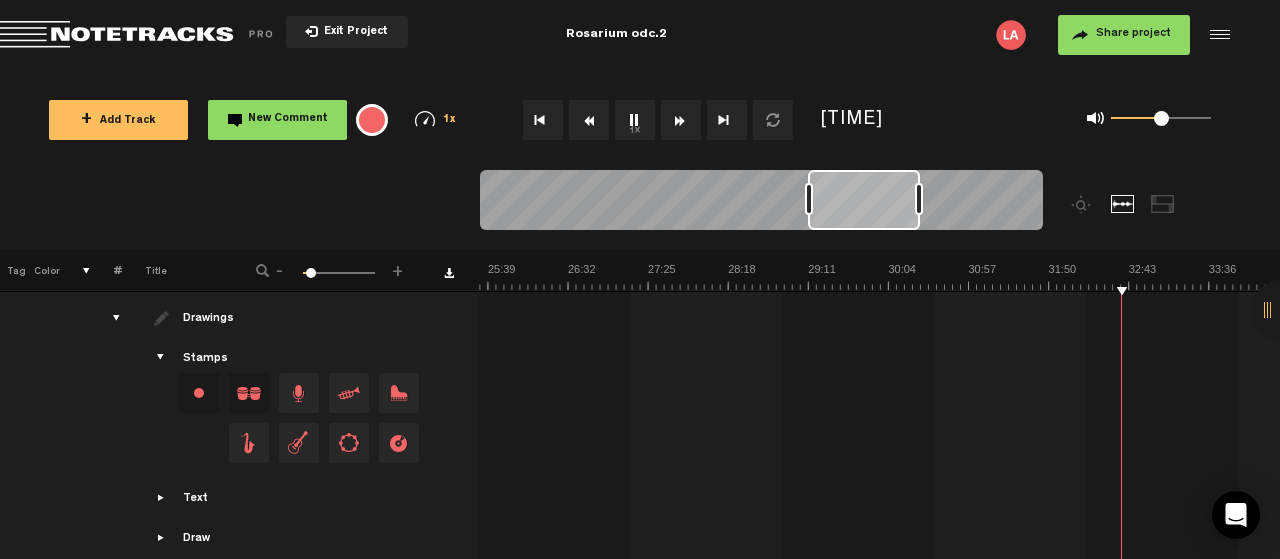 scroll, scrollTop: 0, scrollLeft: 1, axis: horizontal 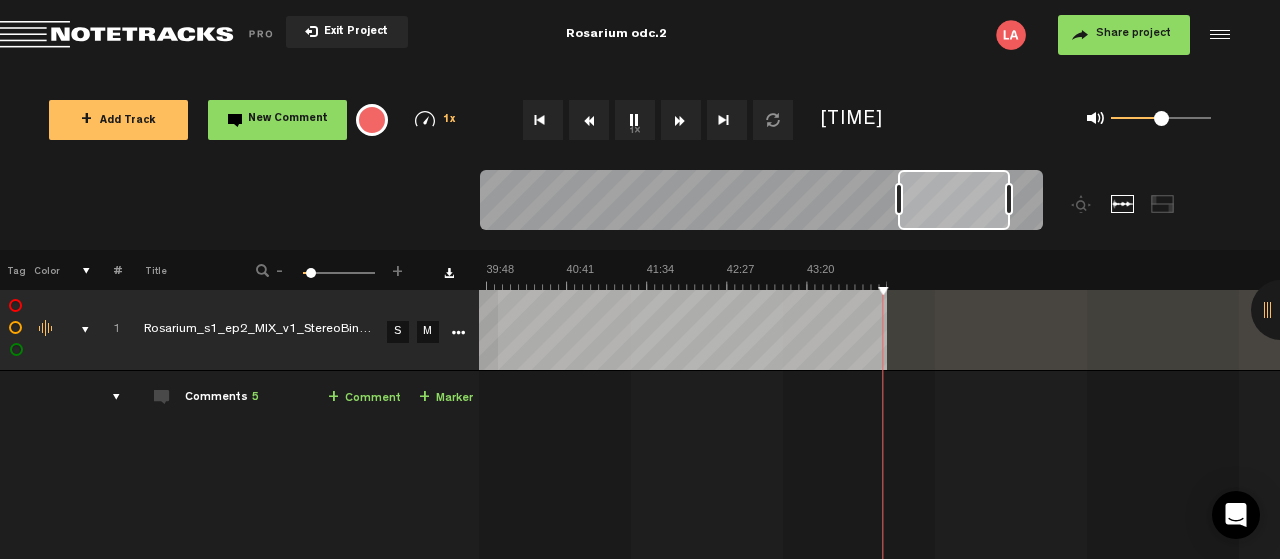 click on "1x" at bounding box center [635, 120] 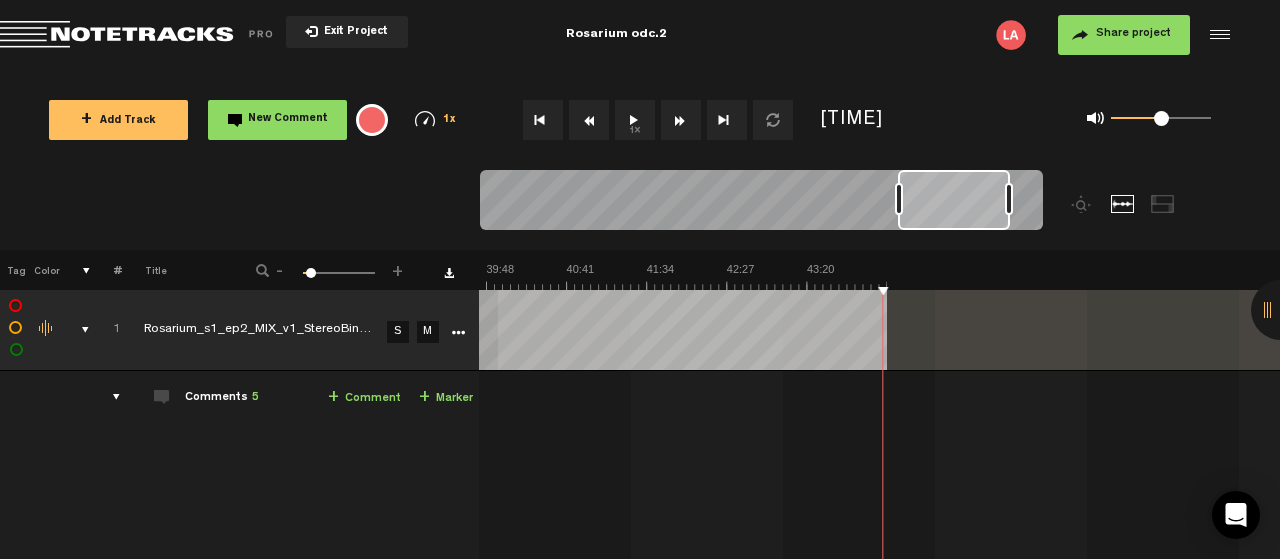 click at bounding box center [1217, 35] 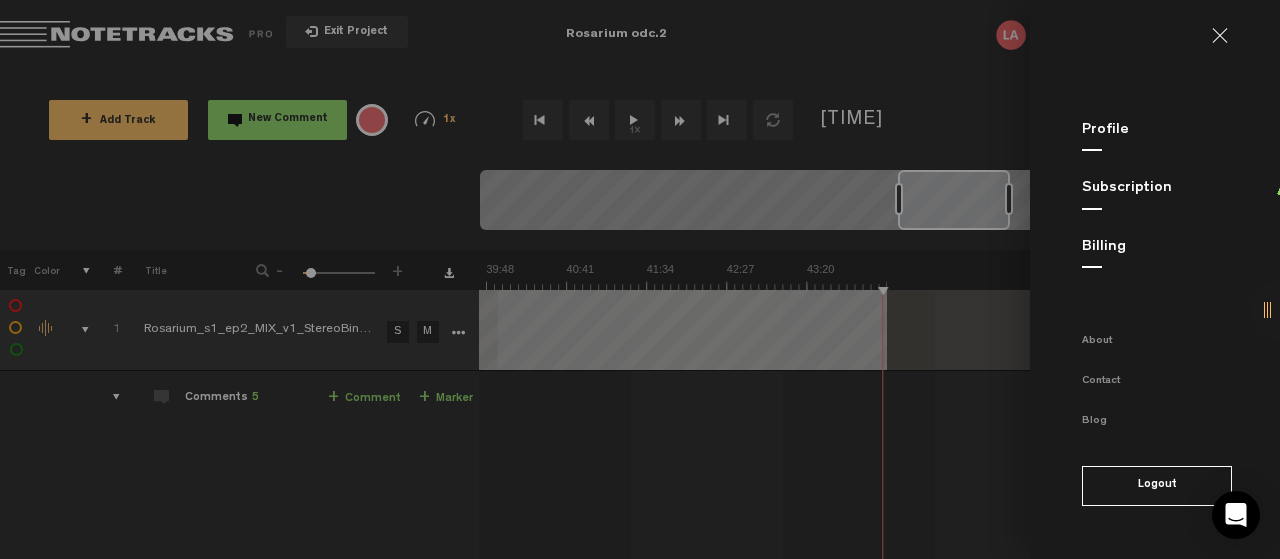 click at bounding box center [640, 279] 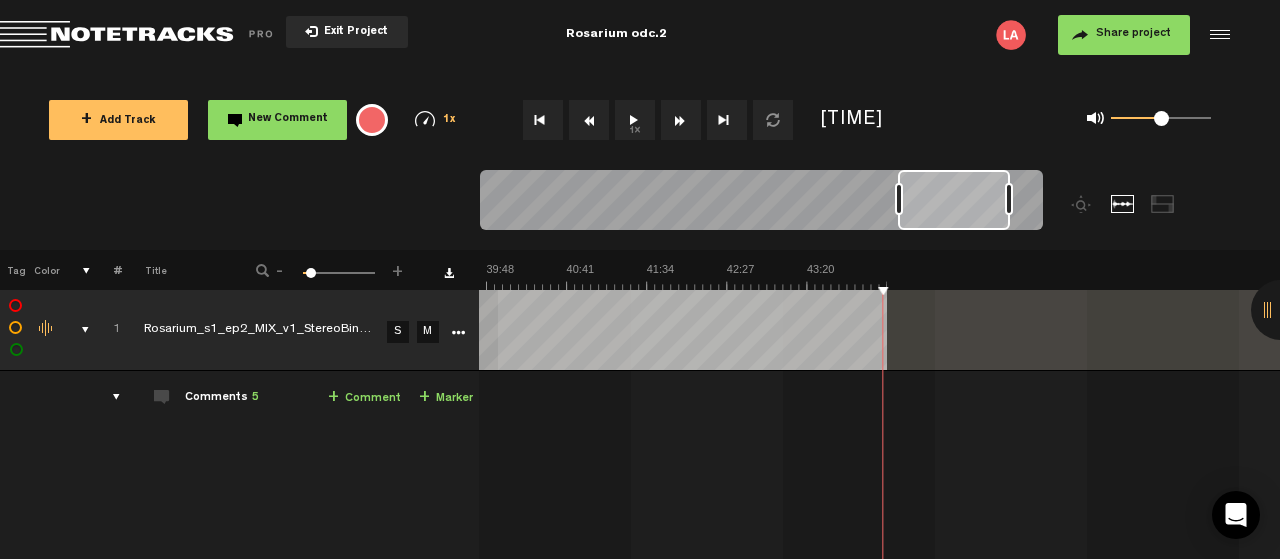 click on "Exit Project" at bounding box center (353, 32) 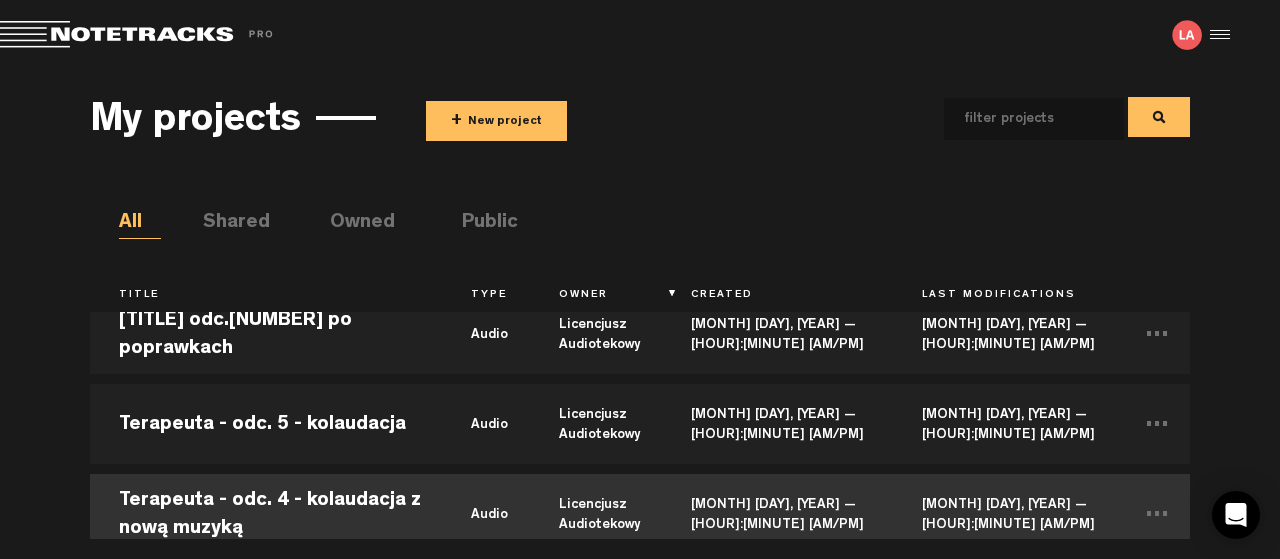 scroll, scrollTop: 0, scrollLeft: 0, axis: both 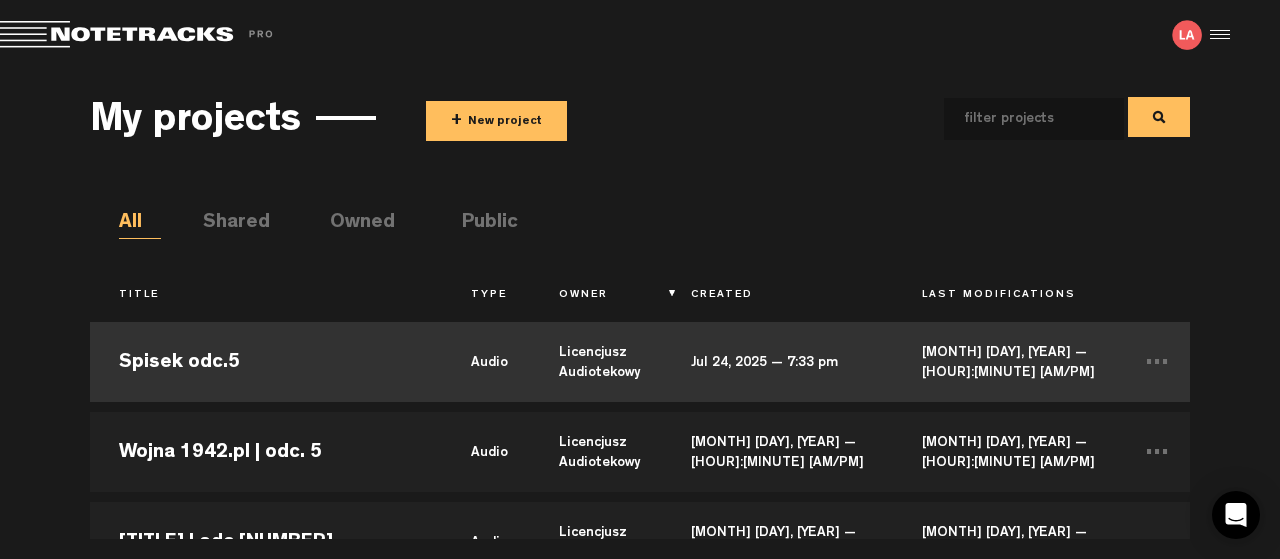 click on "Spisek odc.5" at bounding box center [266, 362] 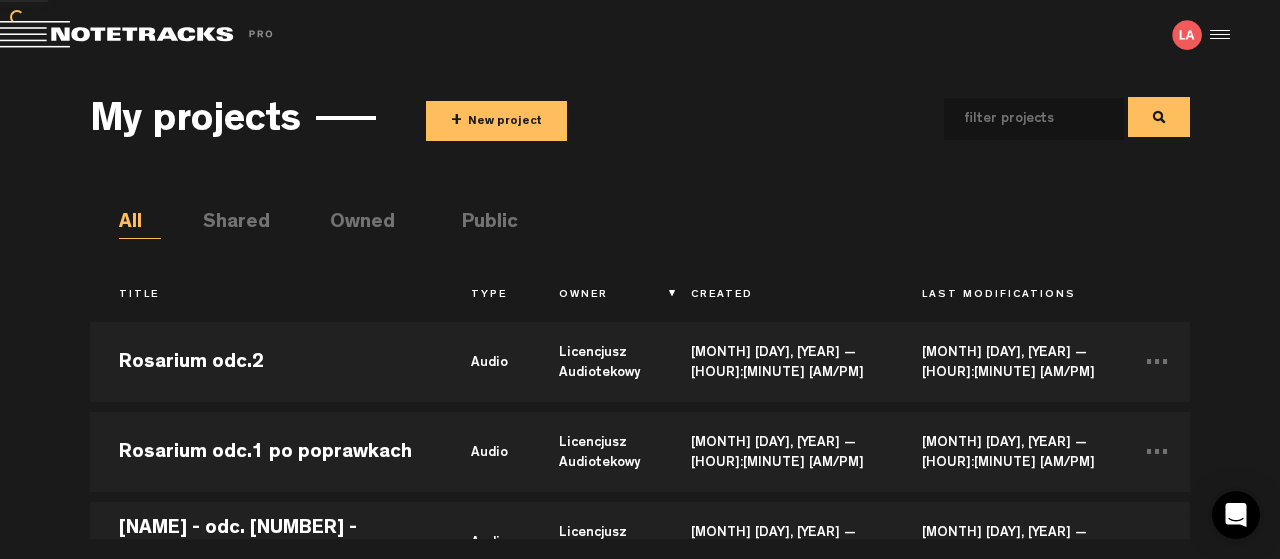 scroll, scrollTop: 0, scrollLeft: 0, axis: both 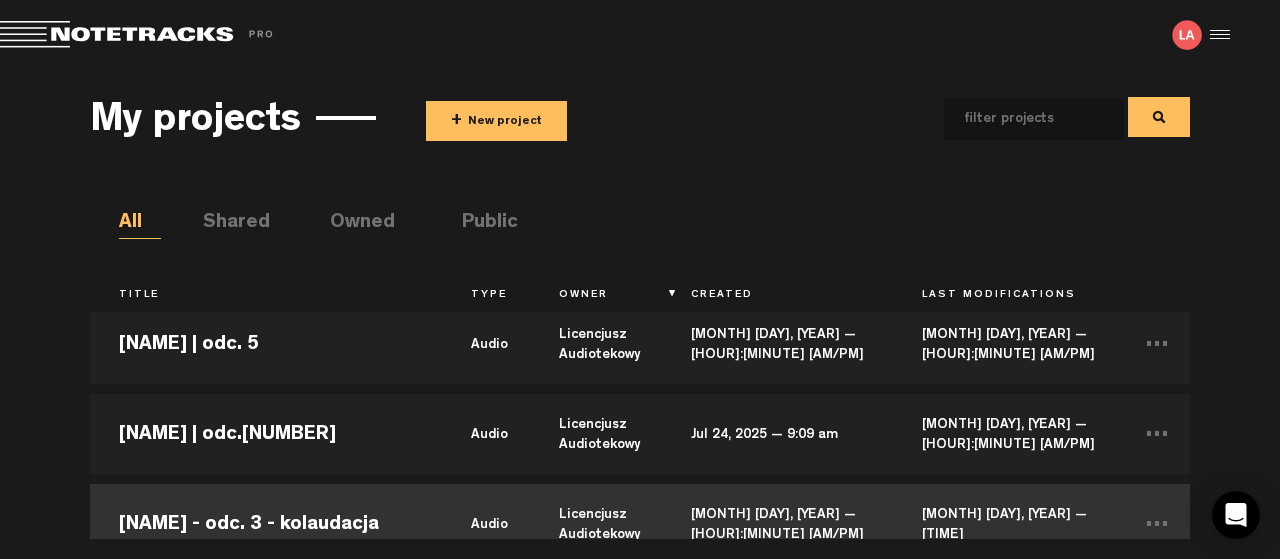 click on "[NAME] - odc. 3 - kolaudacja" at bounding box center (266, 524) 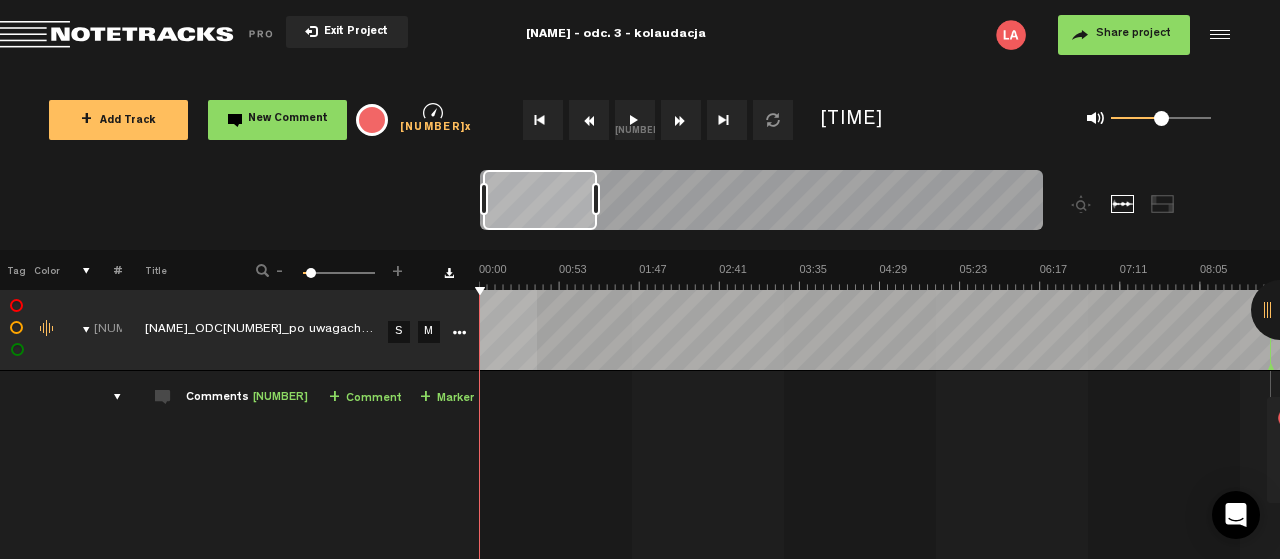 click on "[NUMBER]x" at bounding box center [635, 120] 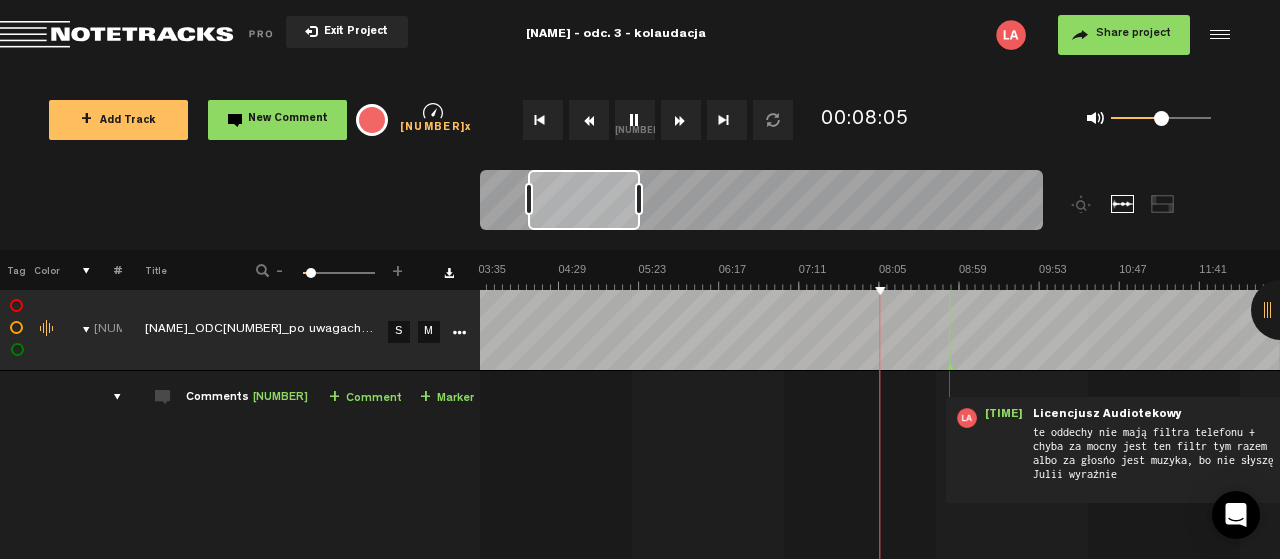 scroll, scrollTop: 0, scrollLeft: 320, axis: horizontal 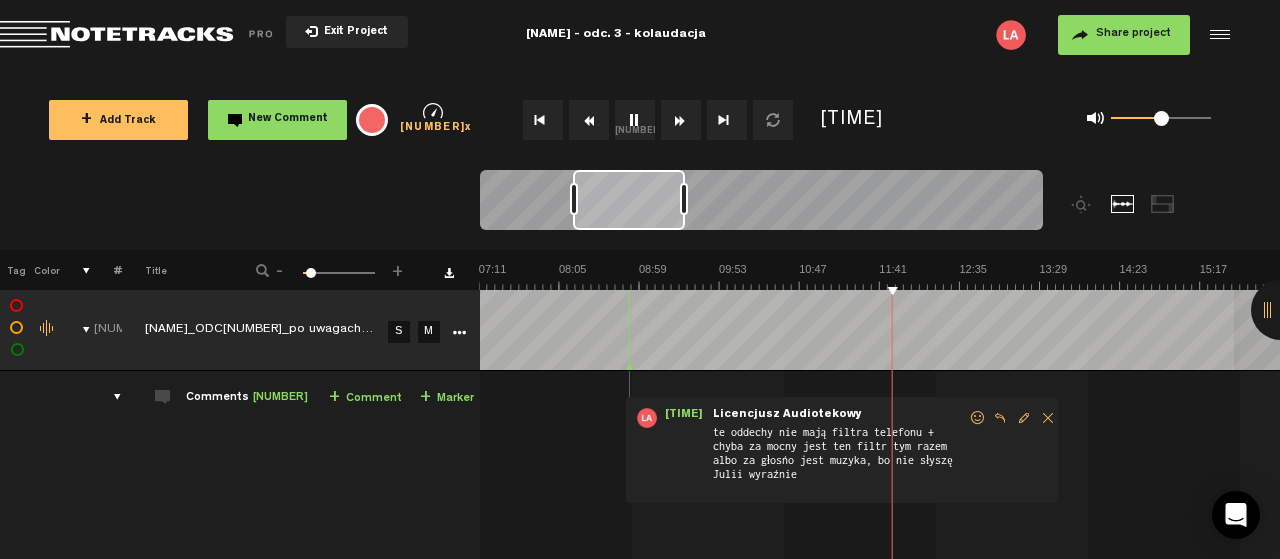 click at bounding box center [1281, 310] 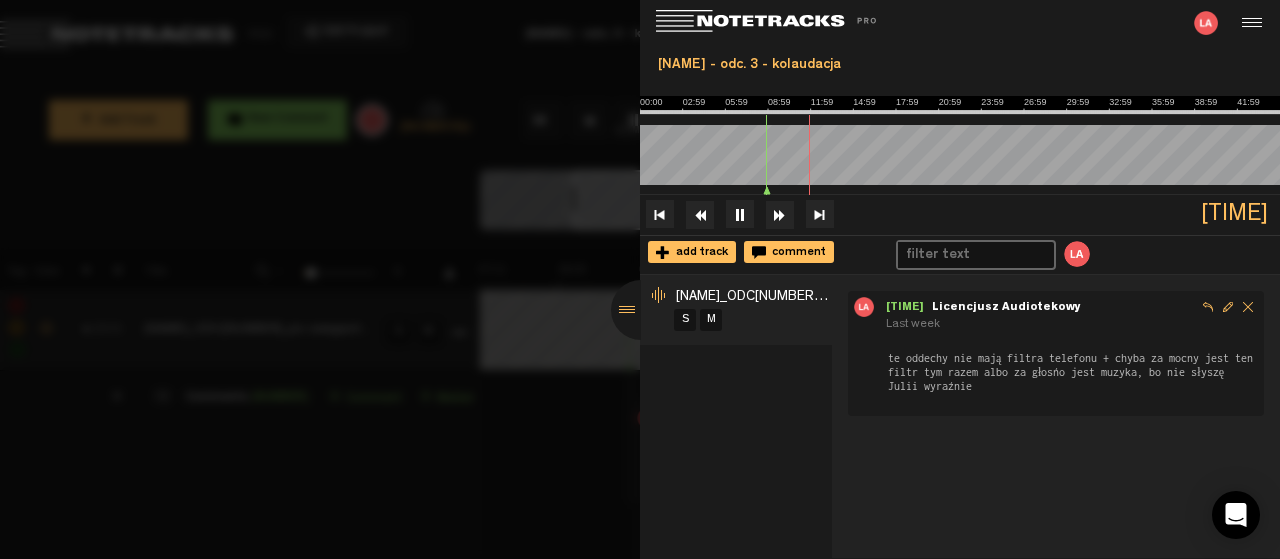 click at bounding box center [641, 310] 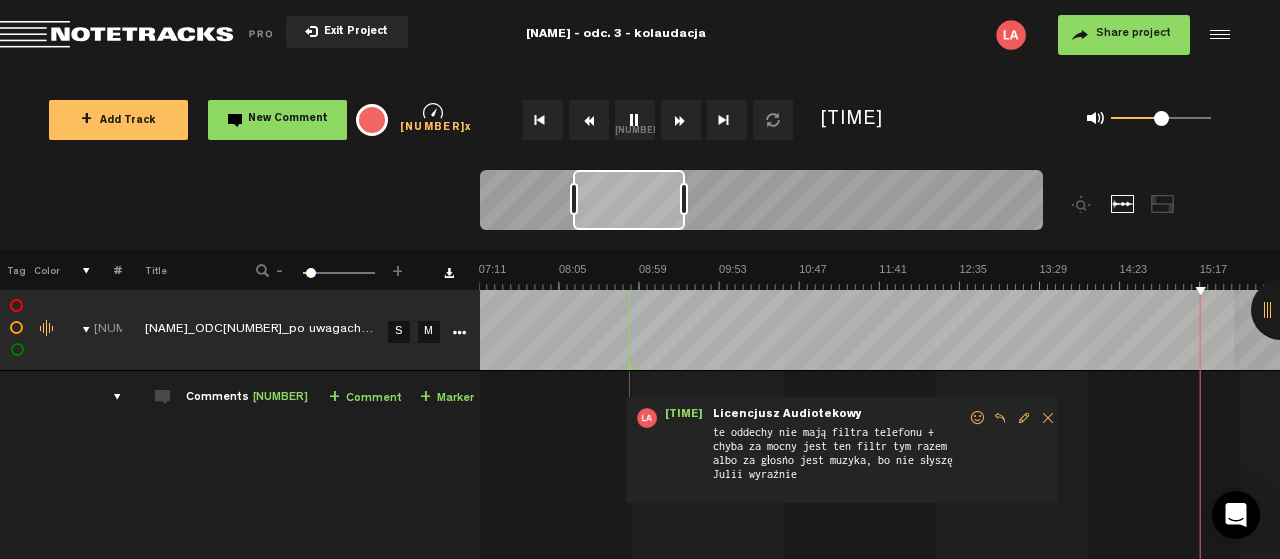scroll, scrollTop: 0, scrollLeft: 962, axis: horizontal 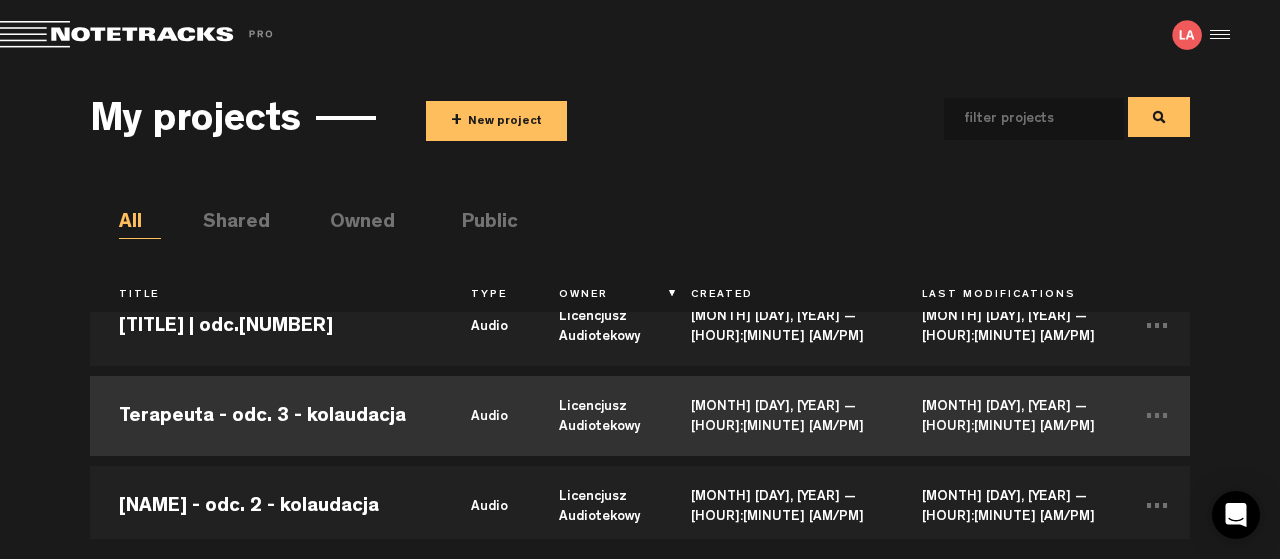 click on "Terapeuta - odc. 3 - kolaudacja" at bounding box center (266, 416) 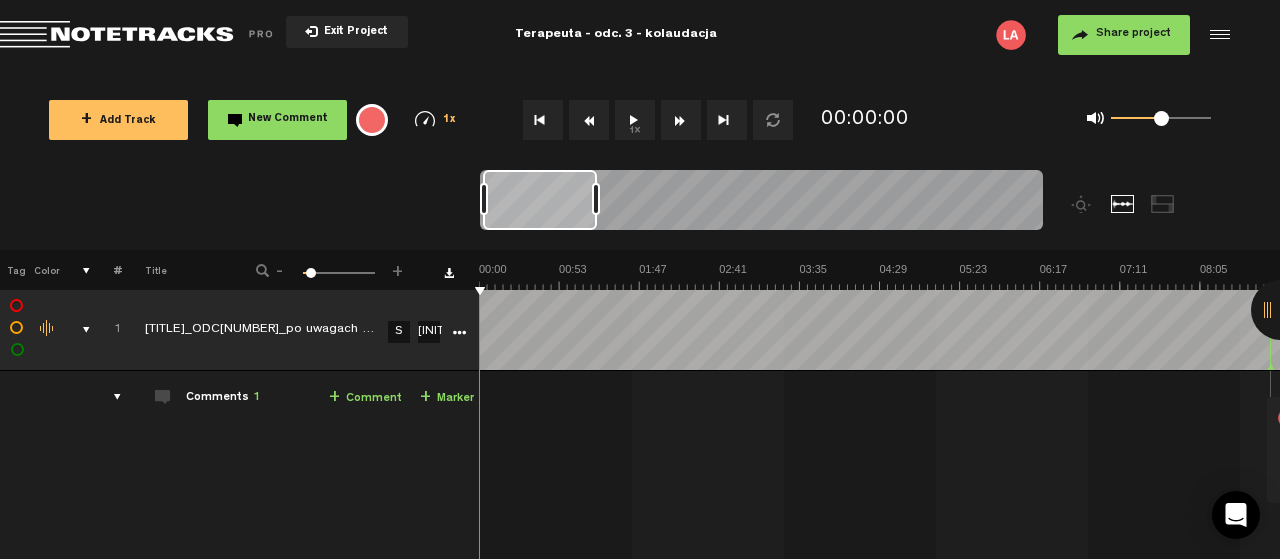 click on "1x" at bounding box center (635, 120) 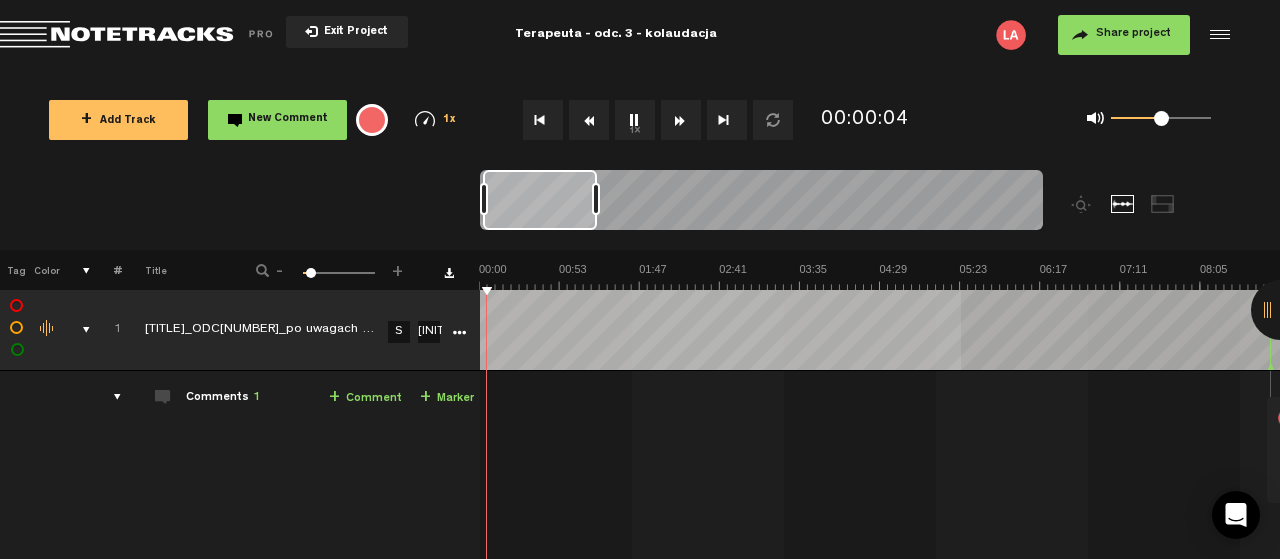 click on "[NUMBER]x" at bounding box center (635, 120) 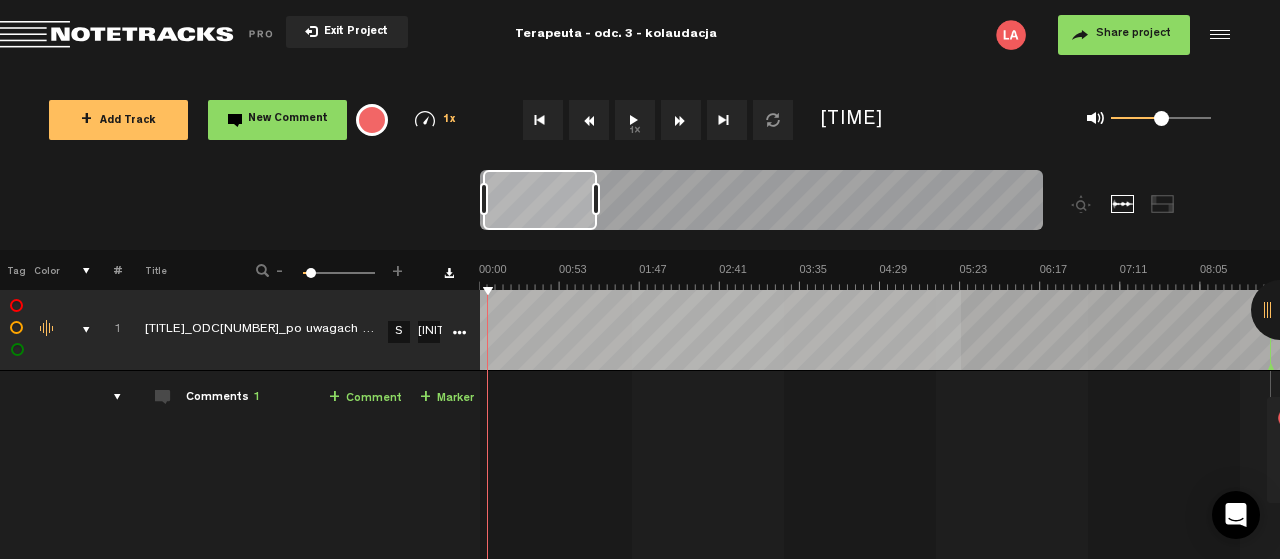 click on "+ Add Track
New Comment
1x             0.25x         0.5x         0.75x         1x         1.25x         1.5x         1.75x         2x
Frequently Used 🤙 👍 All emojis 😀 😃 😄 😁 😆 😅 🤣 😂 🙂 🙃 😉 😊 😇 🥰 😍 🤩 😘 😗 😚 😙 🥲 😋 😛 😜 🤪 😝 🤑 🤗 🤭 🤫 🤔 🤐 🤨 😐 😑 😶 🌫 😏 😒 🙄 😬 😮 💨 🤥 😌 😔 😪 🤤 😴 😷 🤒 🤕 🤢 🤮 🤧 🥵 🥶 🥴 😵 💫 🤯 🤠 🥳 🥸 😎 🤓 🧐 😕 😟 🙁 😯 😲 😳 🥺 😦 😧 😨 😰 😥 😢 😭 😱 😖 😣 😞 😓 😩 😫 🥱 😤 😡 😠 🤬 😈 👿 💀 💩 🤡 👹 👺 👻 👽 👾 🤖 😺 😸 😹 😻 😼 😽 🙀 😿 😾 🙈 🙉 🙊" at bounding box center [640, 120] 